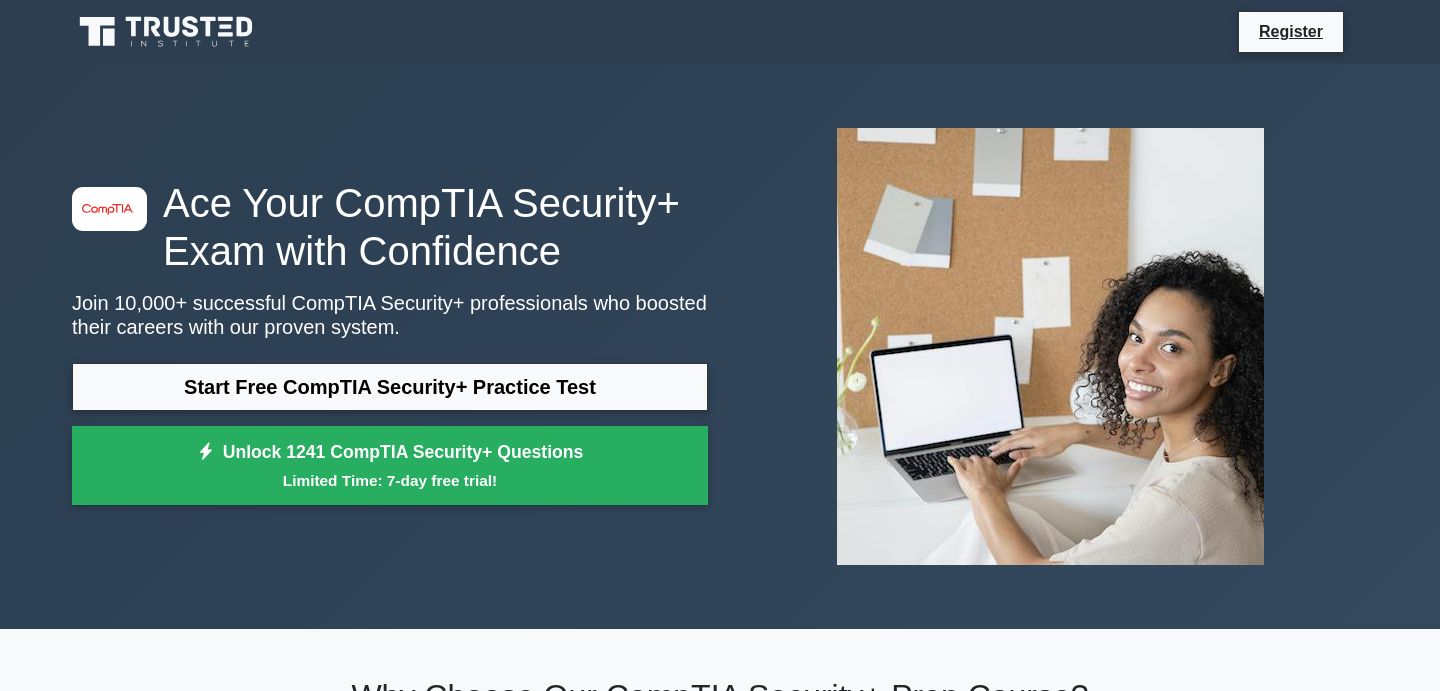 scroll, scrollTop: 0, scrollLeft: 0, axis: both 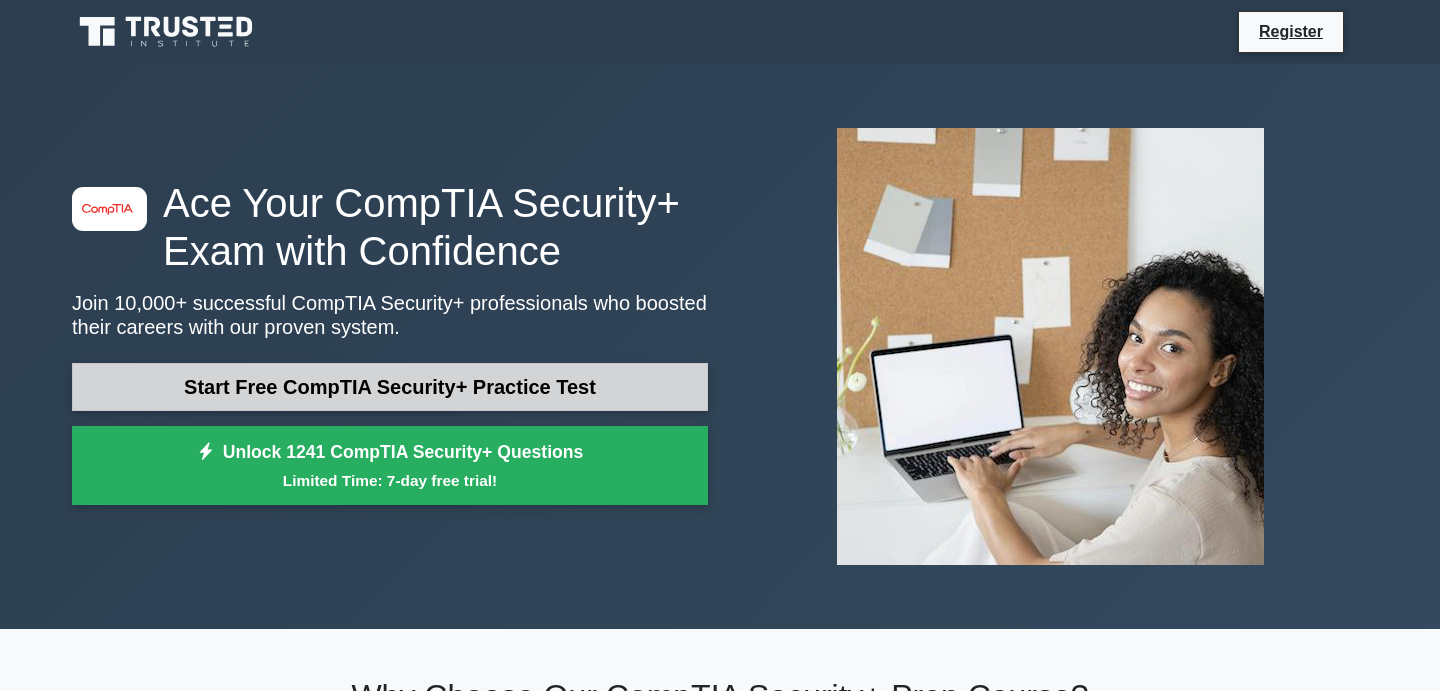 click on "Start Free CompTIA Security+ Practice Test" at bounding box center (390, 387) 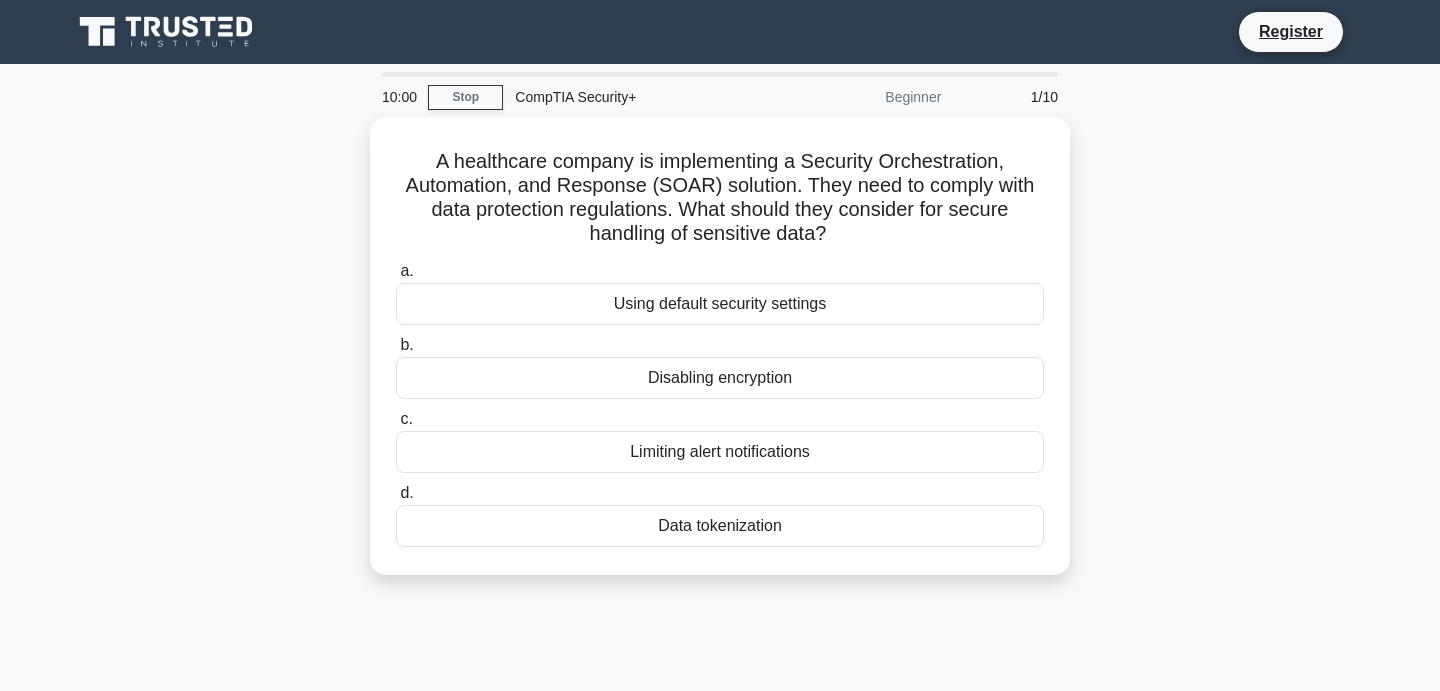 scroll, scrollTop: 0, scrollLeft: 0, axis: both 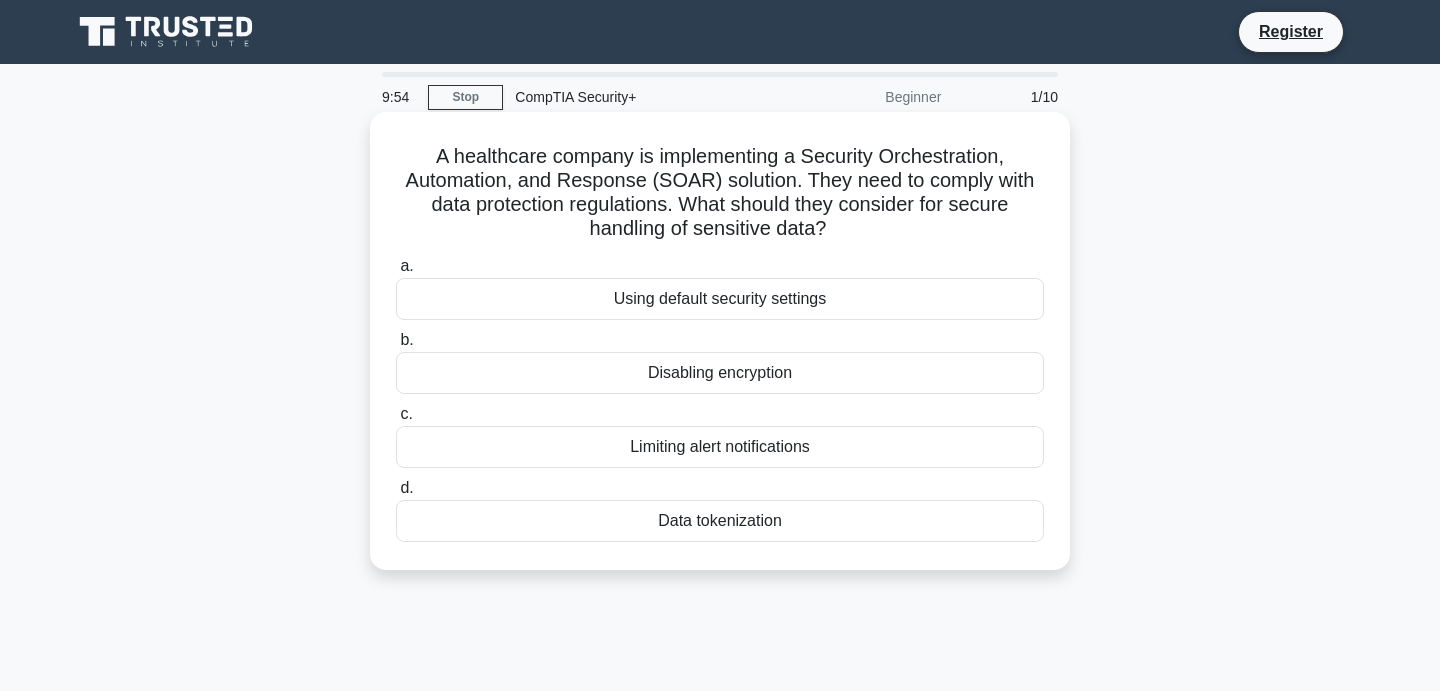 drag, startPoint x: 496, startPoint y: 160, endPoint x: 940, endPoint y: 241, distance: 451.32803 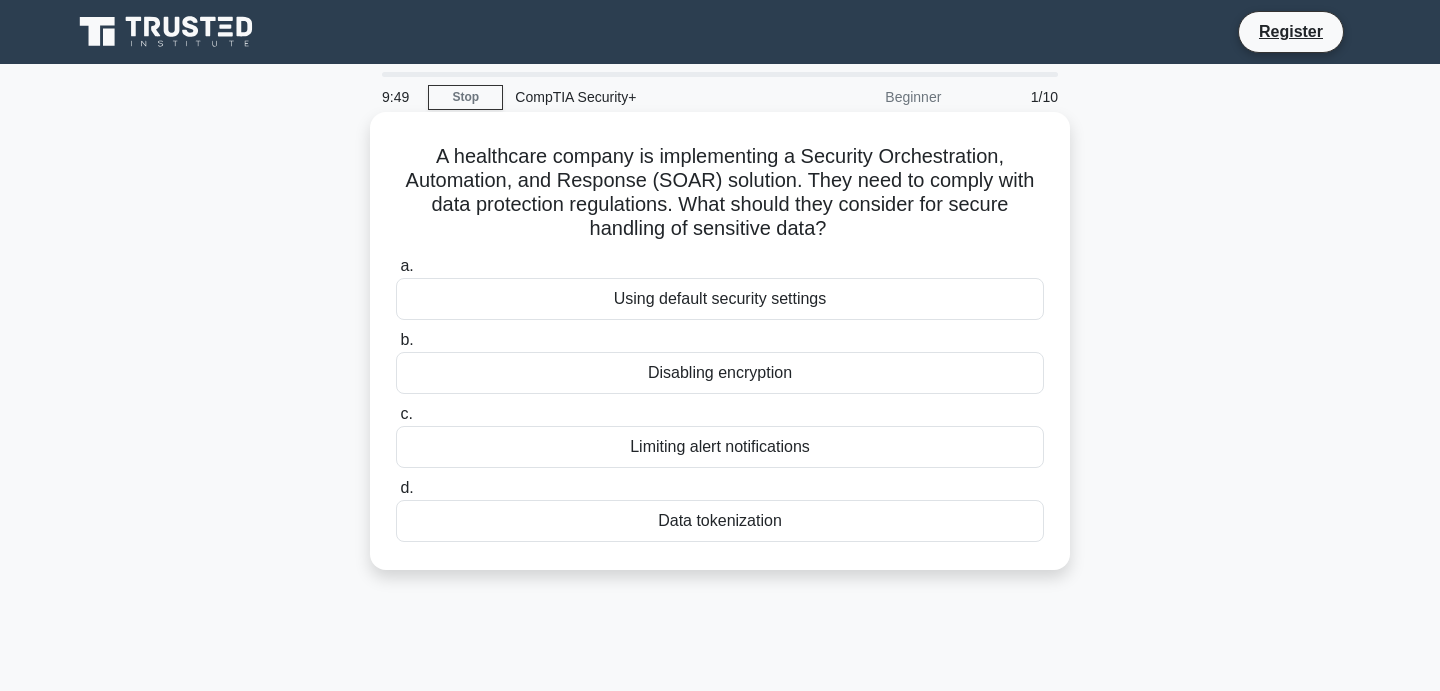 drag, startPoint x: 731, startPoint y: 528, endPoint x: 627, endPoint y: 536, distance: 104.307236 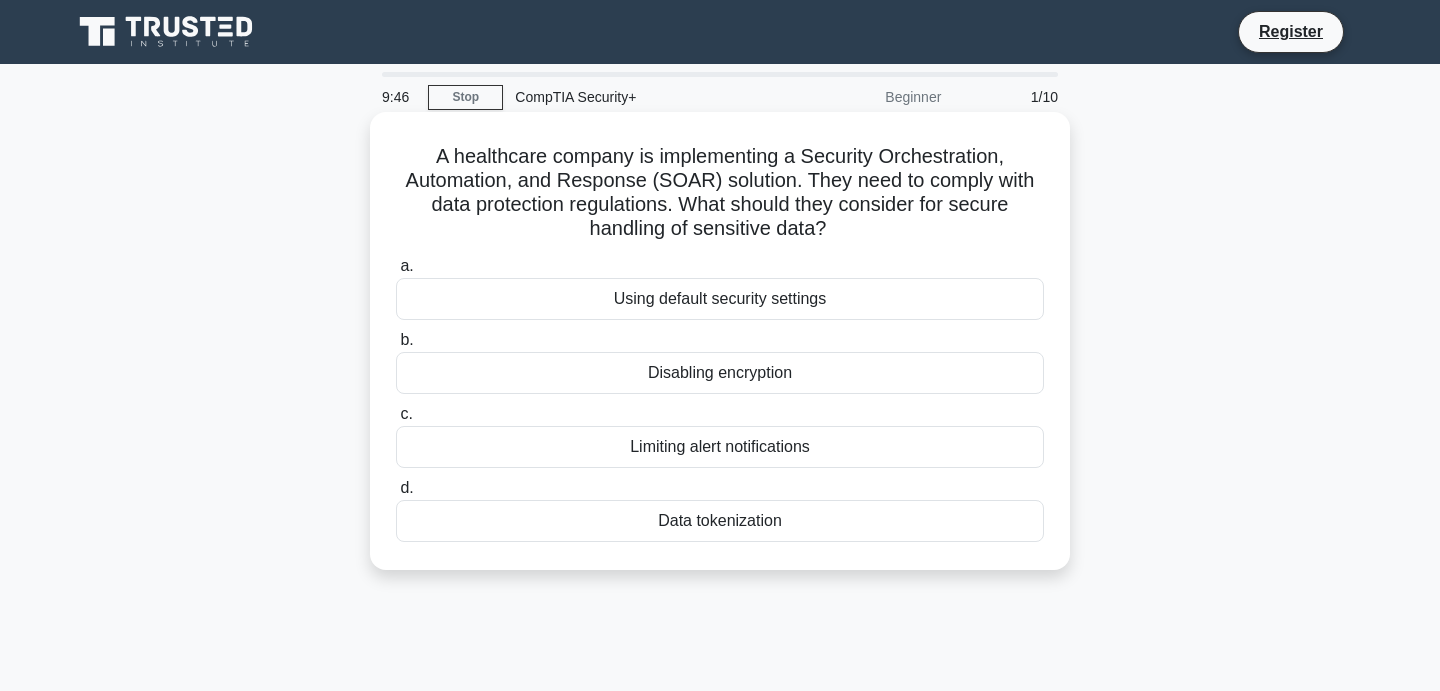 scroll, scrollTop: 1, scrollLeft: 0, axis: vertical 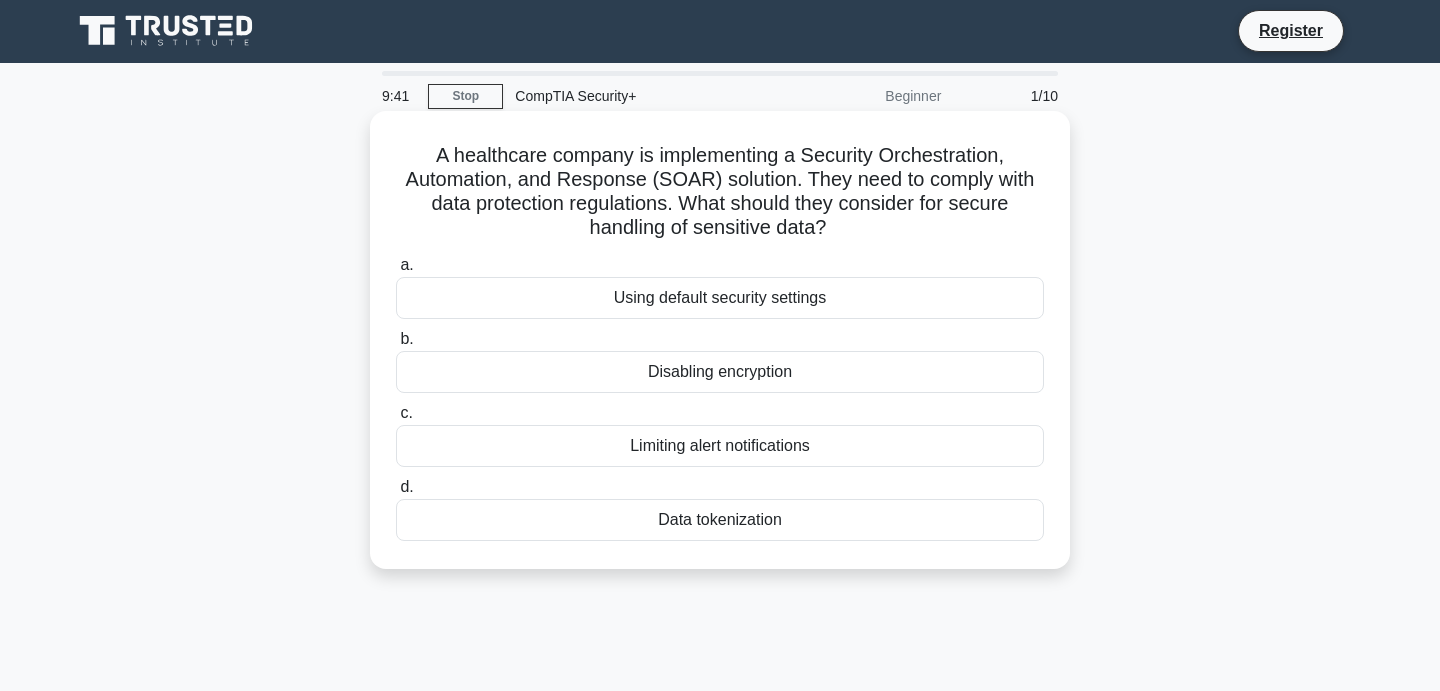 click on "Data tokenization" at bounding box center (720, 520) 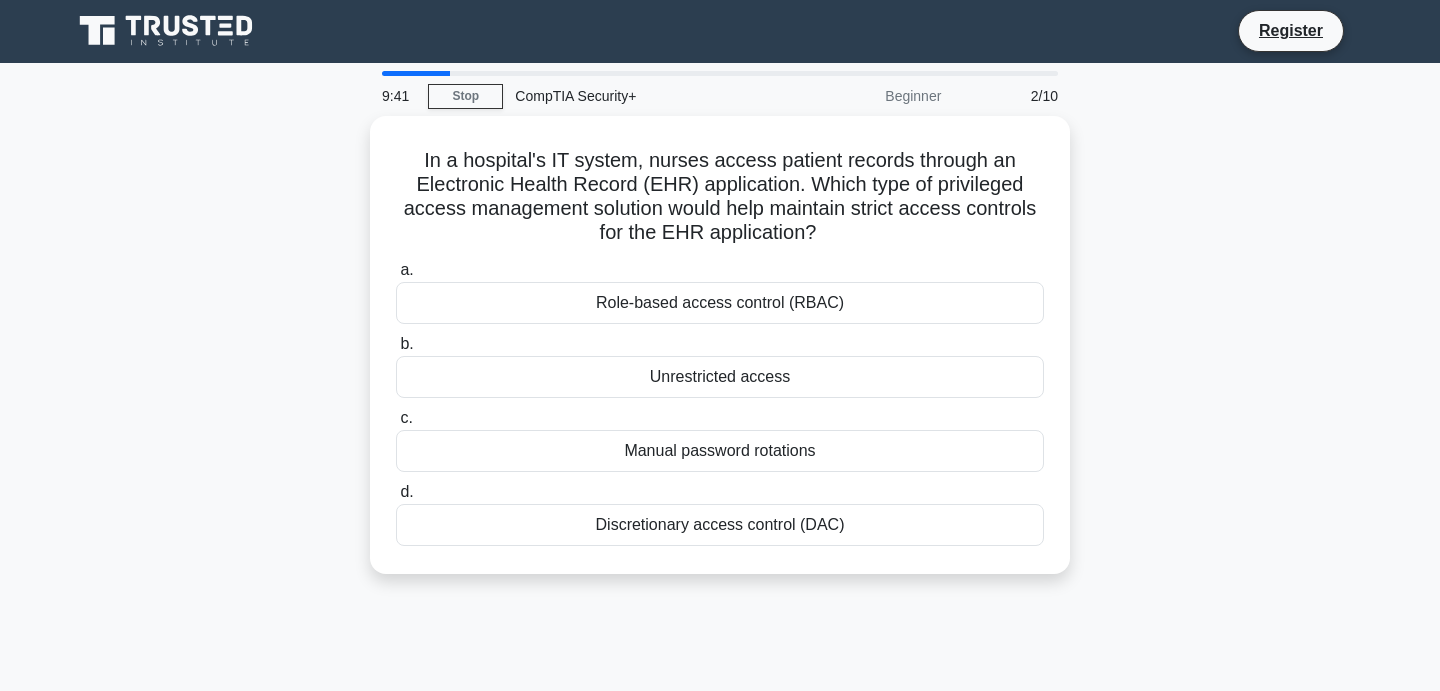 scroll, scrollTop: 0, scrollLeft: 0, axis: both 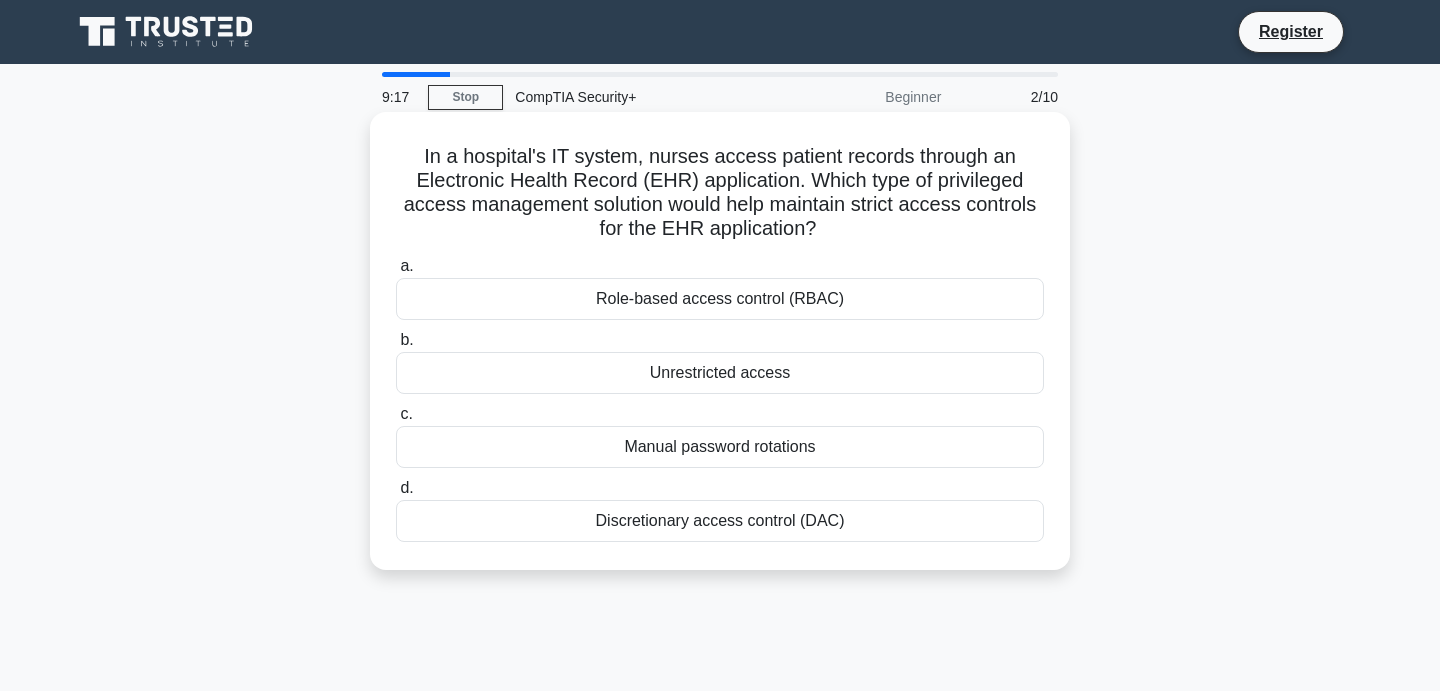 click on "Role-based access control (RBAC)" at bounding box center (720, 299) 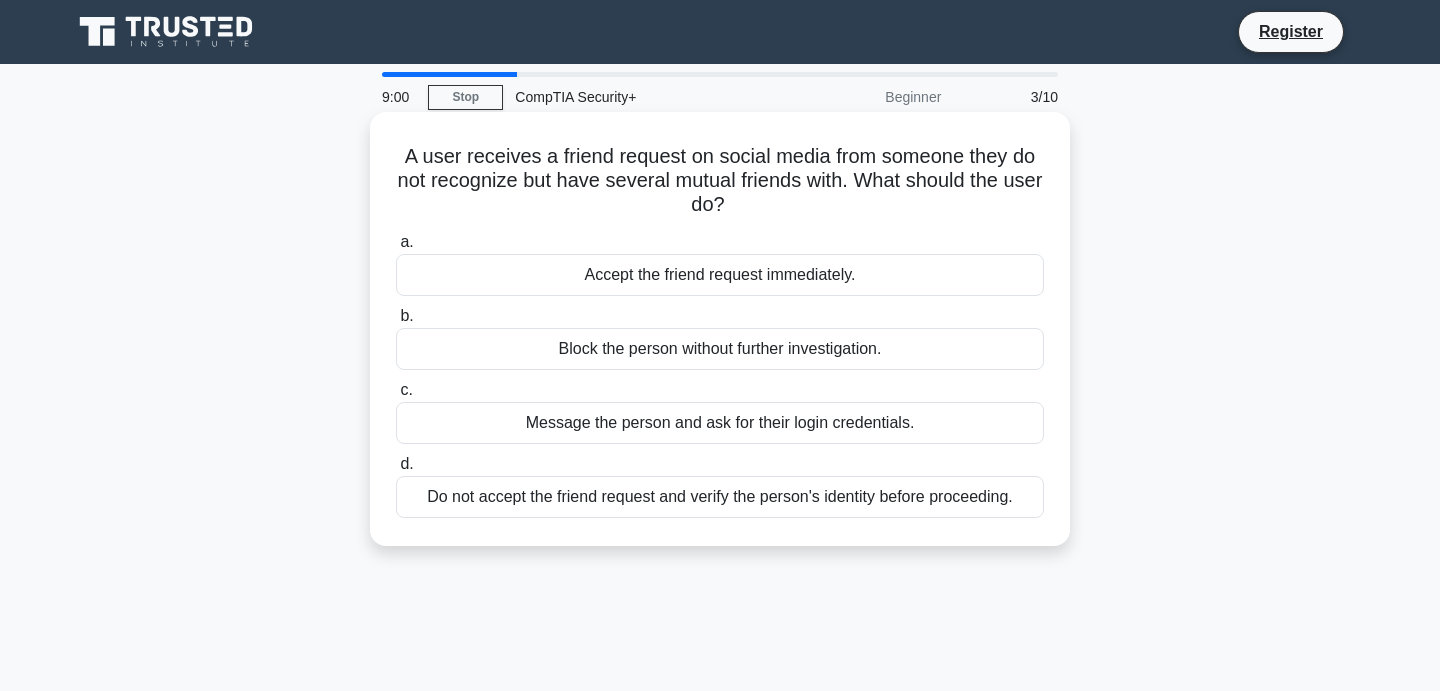 drag, startPoint x: 412, startPoint y: 158, endPoint x: 876, endPoint y: 201, distance: 465.9882 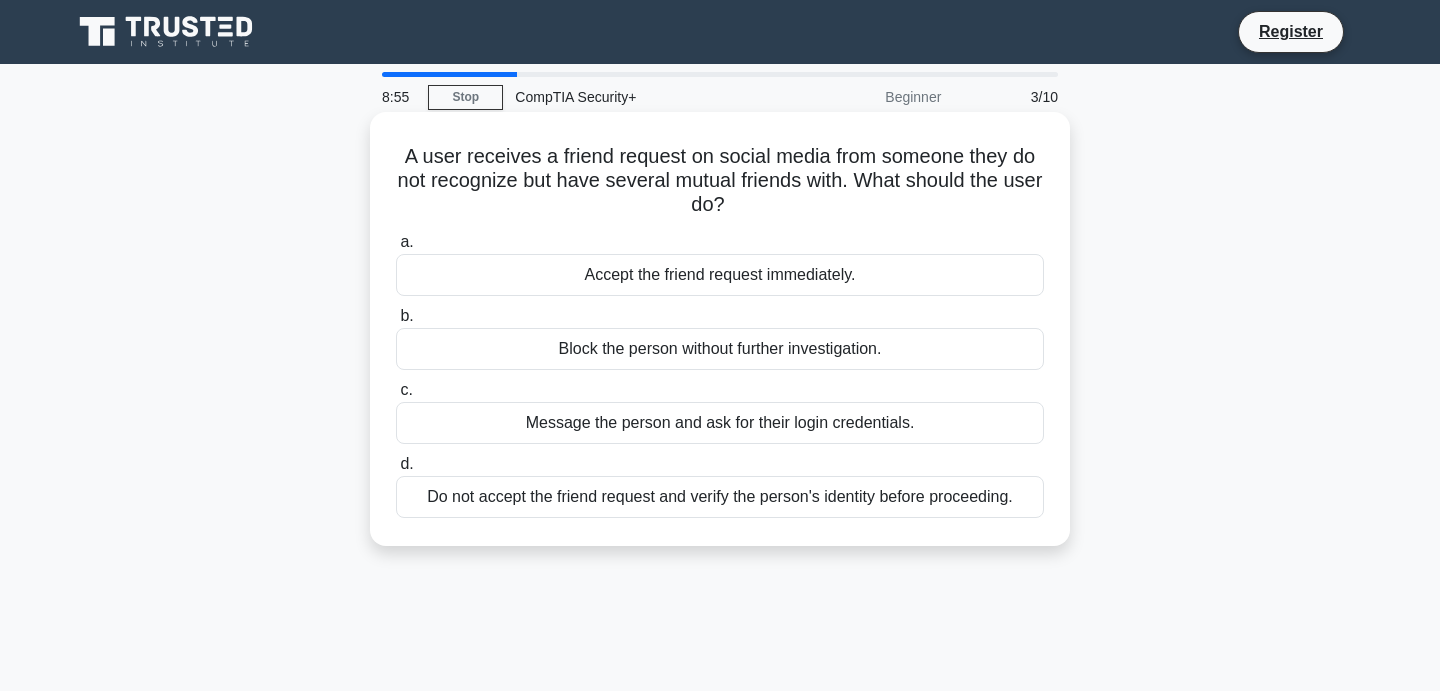 click on "A user receives a friend request on social media from someone they do not recognize but have several mutual friends with. What should the user do?
.spinner_0XTQ{transform-origin:center;animation:spinner_y6GP .75s linear infinite}@keyframes spinner_y6GP{100%{transform:rotate(360deg)}}" at bounding box center [720, 181] 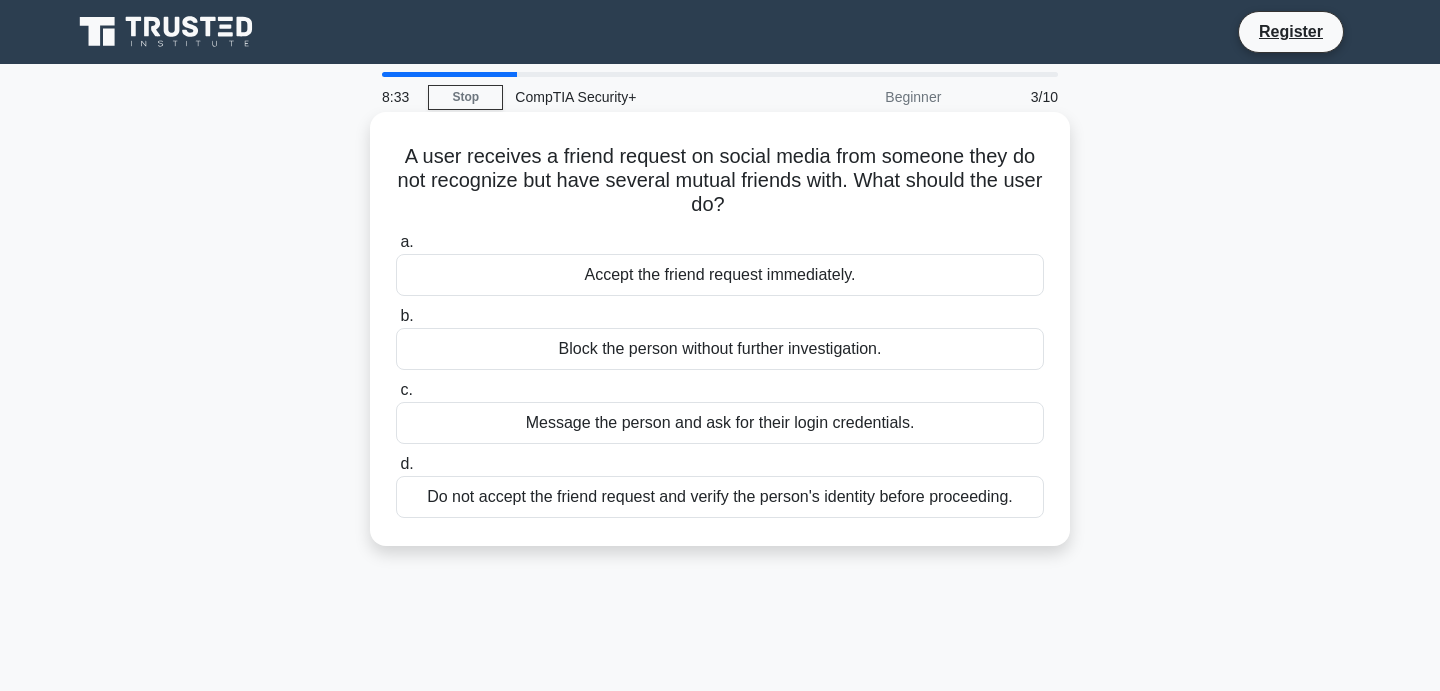click on "Do not accept the friend request and verify the person's identity before proceeding." at bounding box center (720, 497) 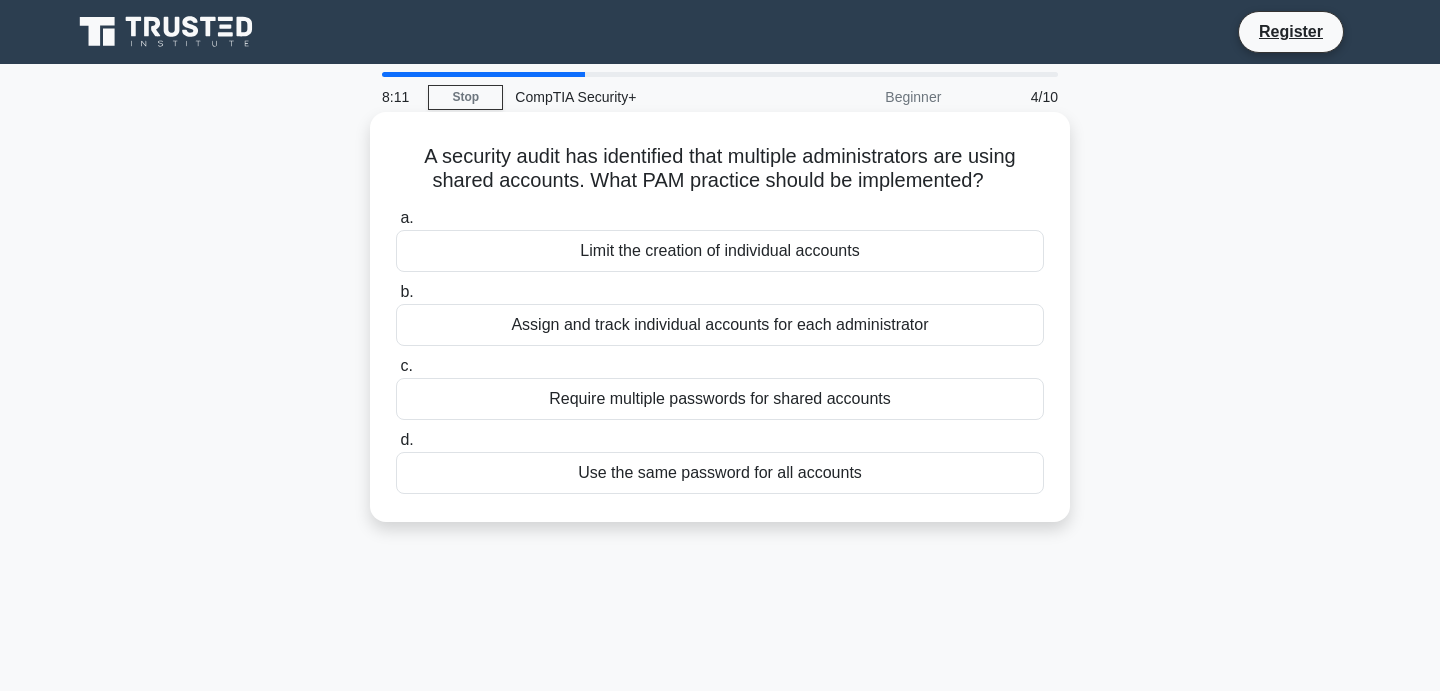 click on "Assign and track individual accounts for each administrator" at bounding box center [720, 325] 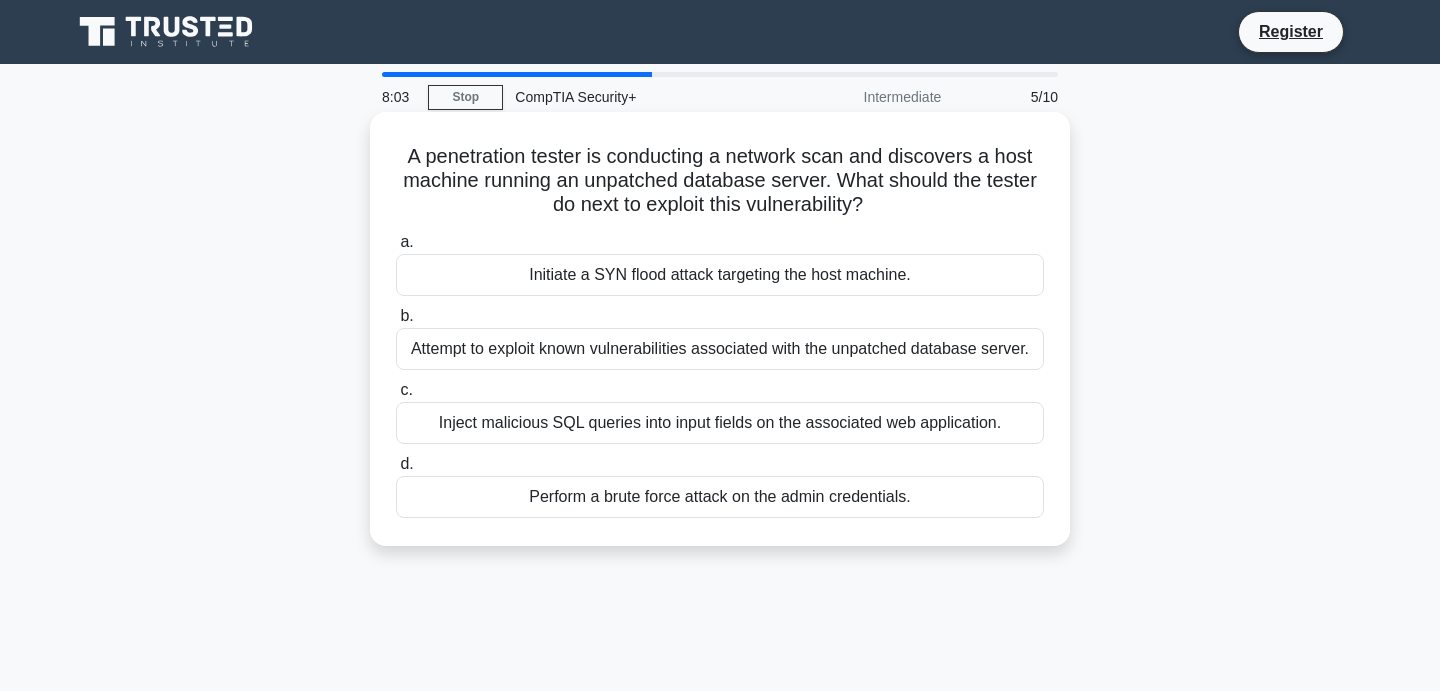 drag, startPoint x: 466, startPoint y: 152, endPoint x: 883, endPoint y: 213, distance: 421.43802 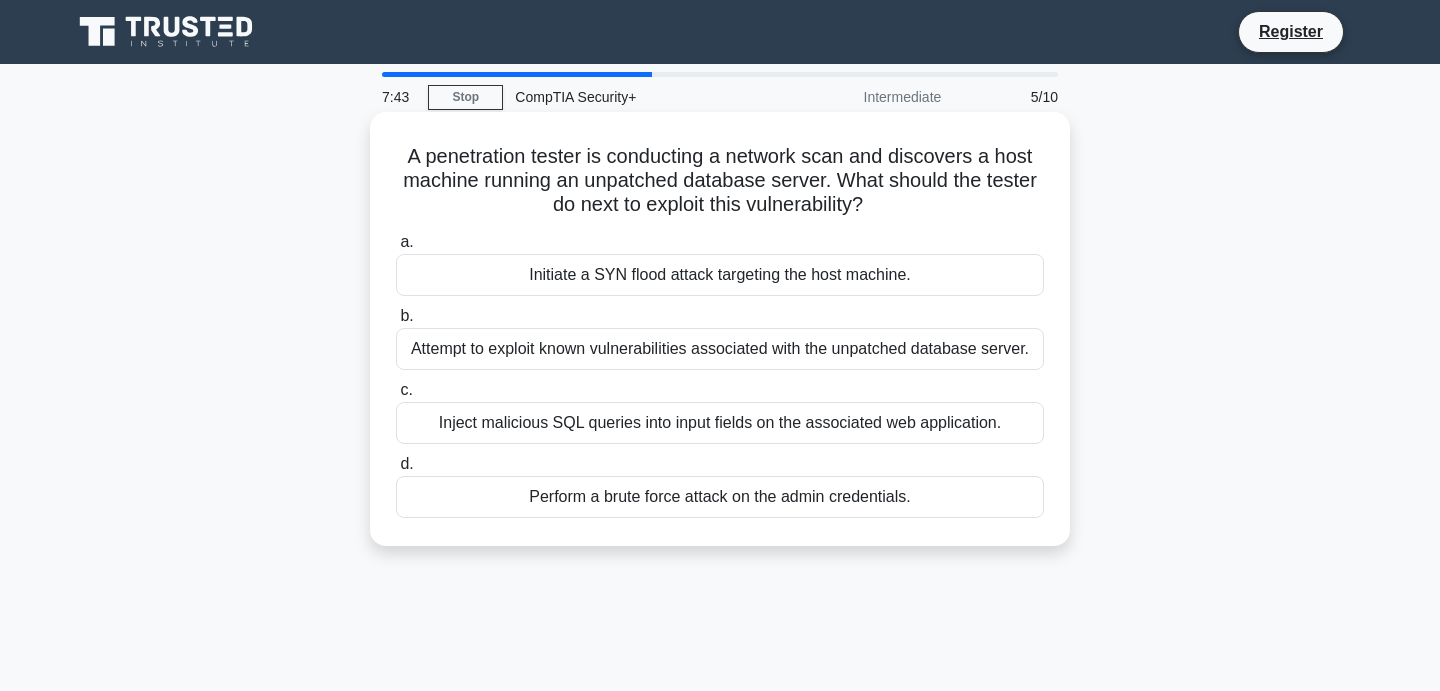 click on "Perform a brute force attack on the admin credentials." at bounding box center (720, 497) 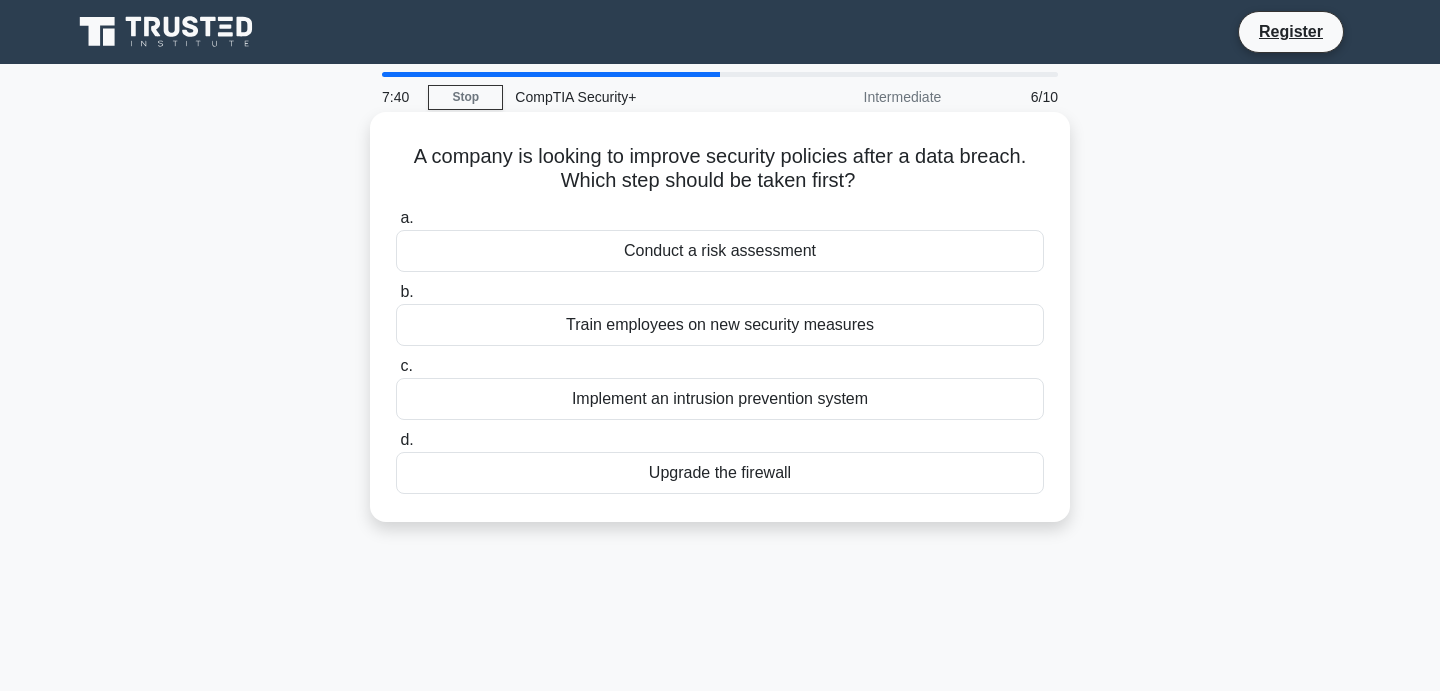 drag, startPoint x: 550, startPoint y: 165, endPoint x: 882, endPoint y: 186, distance: 332.66348 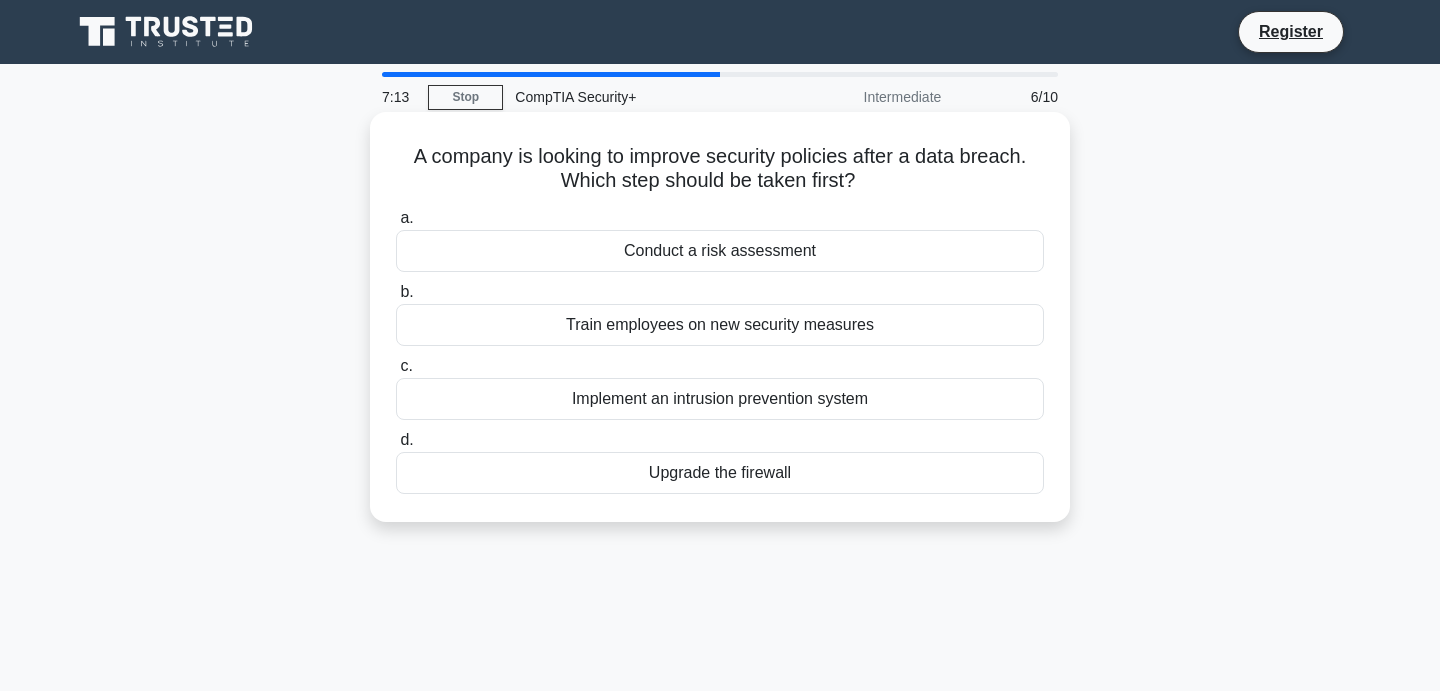 click on "Upgrade the firewall" at bounding box center [720, 473] 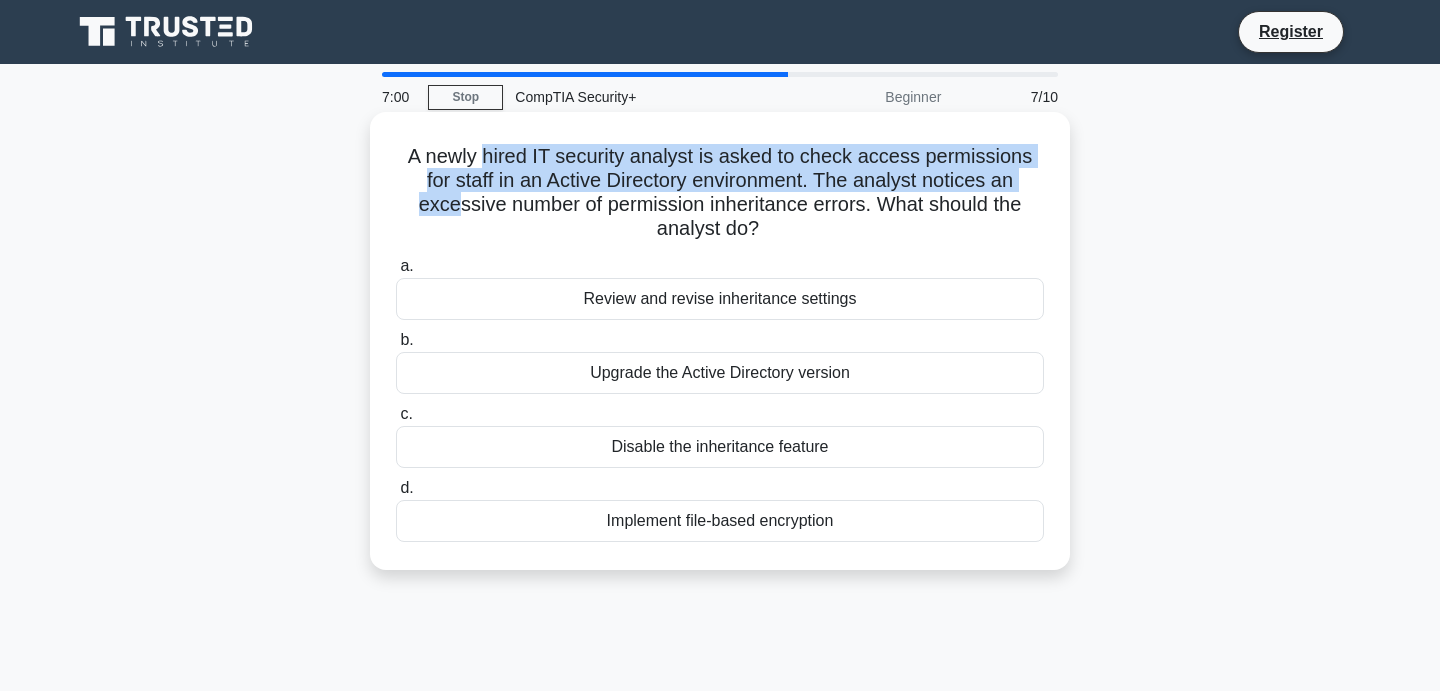 drag, startPoint x: 468, startPoint y: 160, endPoint x: 1006, endPoint y: 171, distance: 538.1124 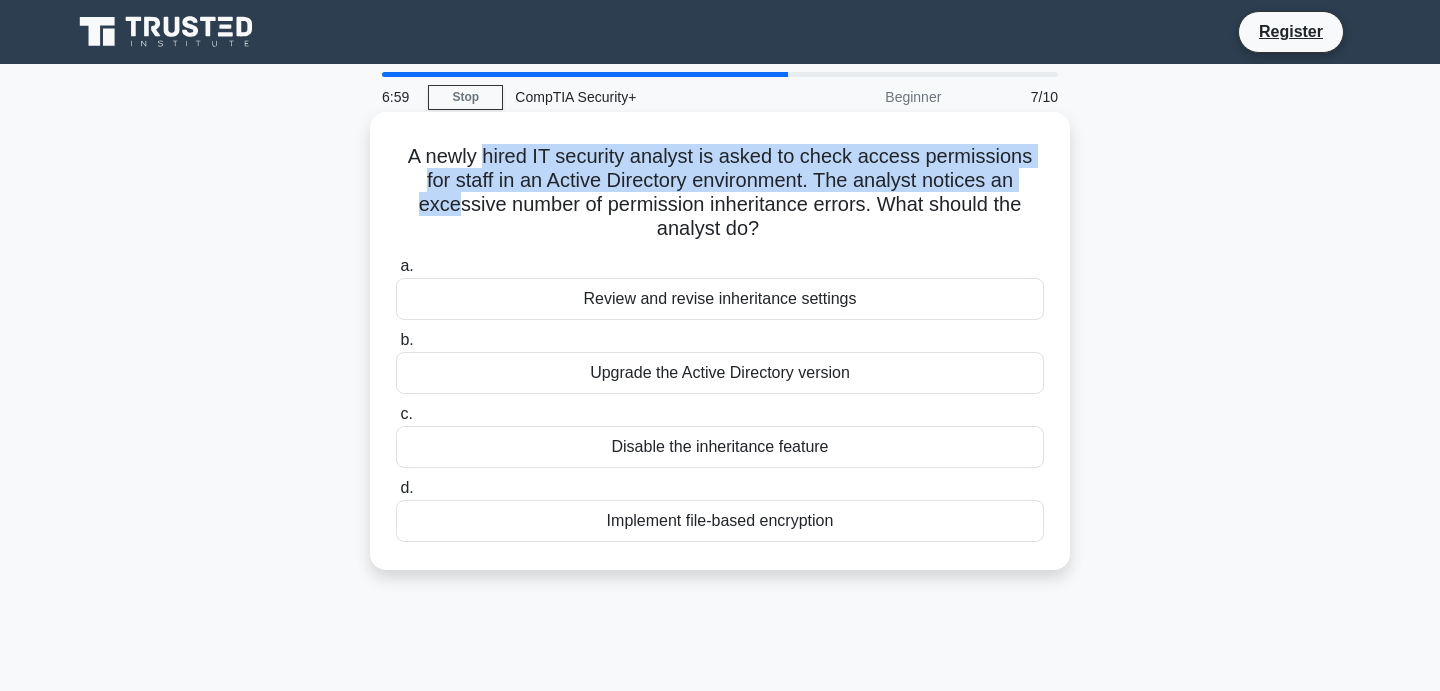 click on "A newly hired IT security analyst is asked to check access permissions for staff in an Active Directory environment. The analyst notices an excessive number of permission inheritance errors. What should the analyst do?
.spinner_0XTQ{transform-origin:center;animation:spinner_y6GP .75s linear infinite}@keyframes spinner_y6GP{100%{transform:rotate(360deg)}}" at bounding box center (720, 193) 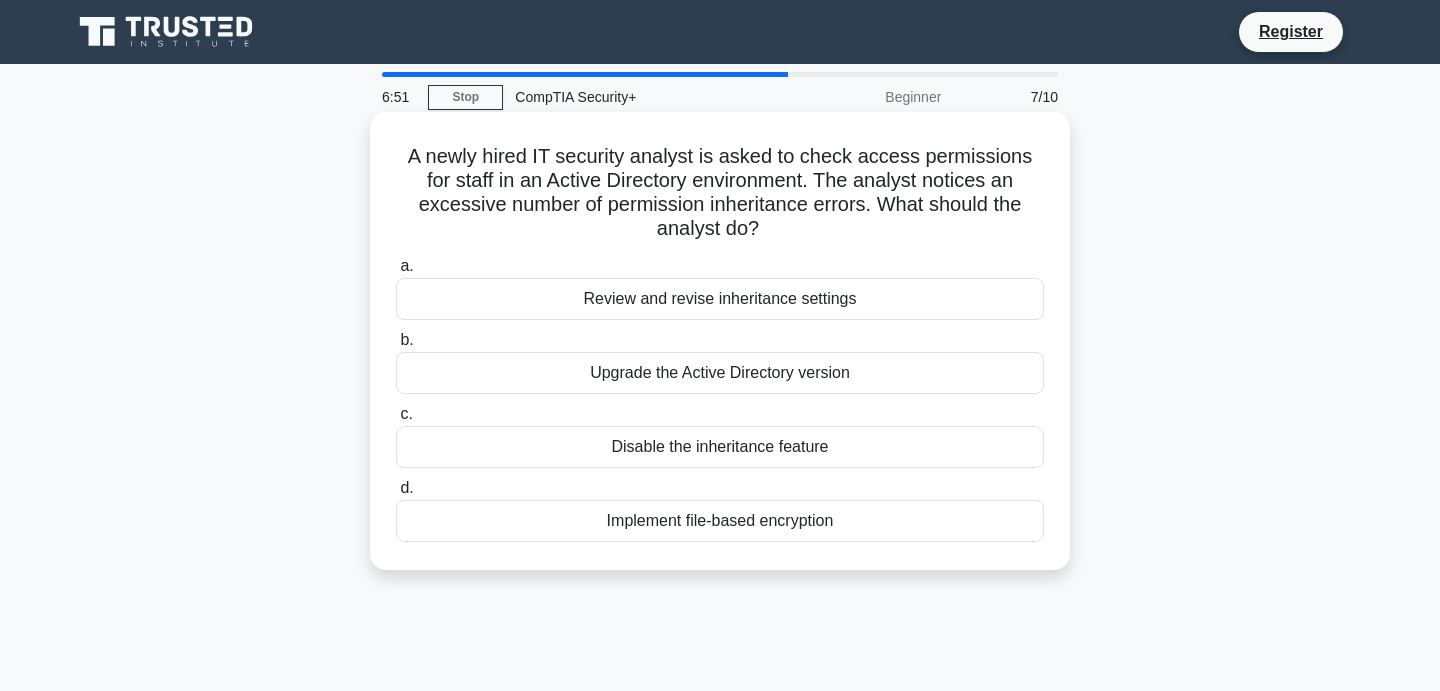 drag, startPoint x: 697, startPoint y: 350, endPoint x: 604, endPoint y: 217, distance: 162.28987 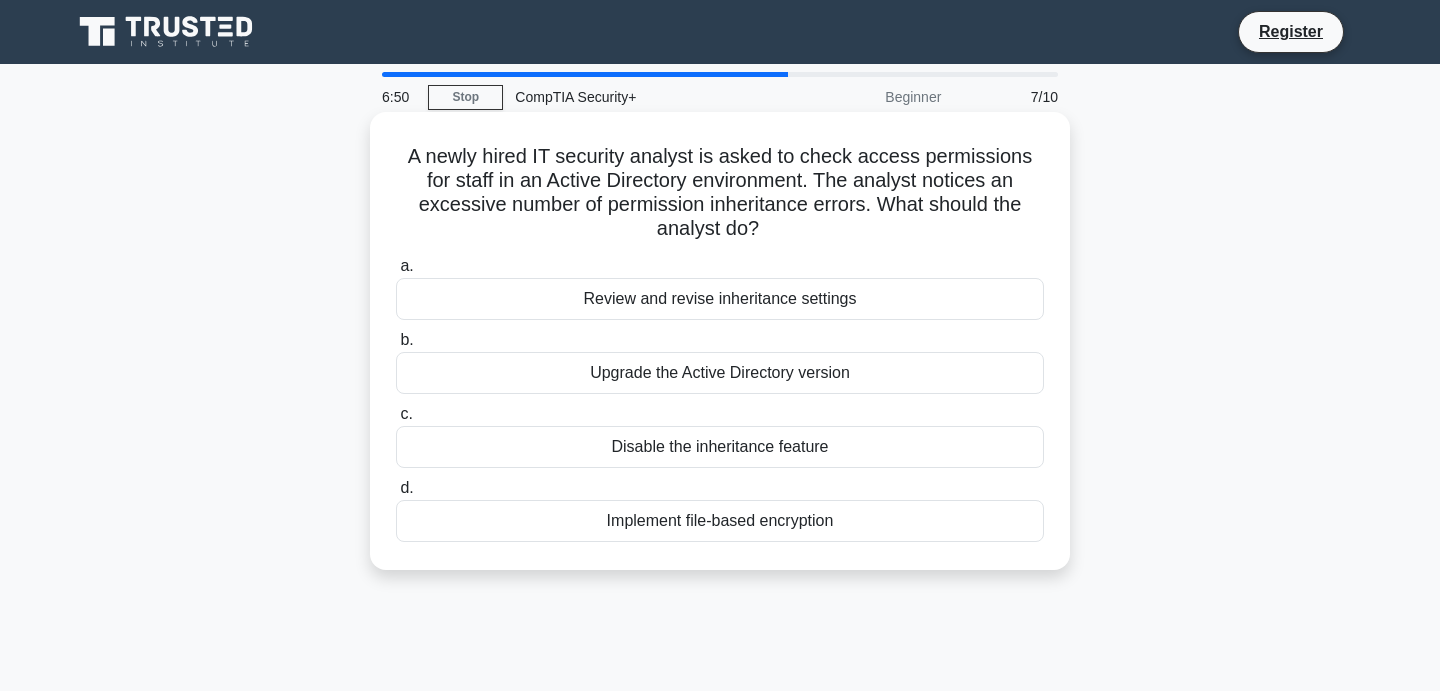 click on "A newly hired IT security analyst is asked to check access permissions for staff in an Active Directory environment. The analyst notices an excessive number of permission inheritance errors. What should the analyst do?
.spinner_0XTQ{transform-origin:center;animation:spinner_y6GP .75s linear infinite}@keyframes spinner_y6GP{100%{transform:rotate(360deg)}}" at bounding box center [720, 193] 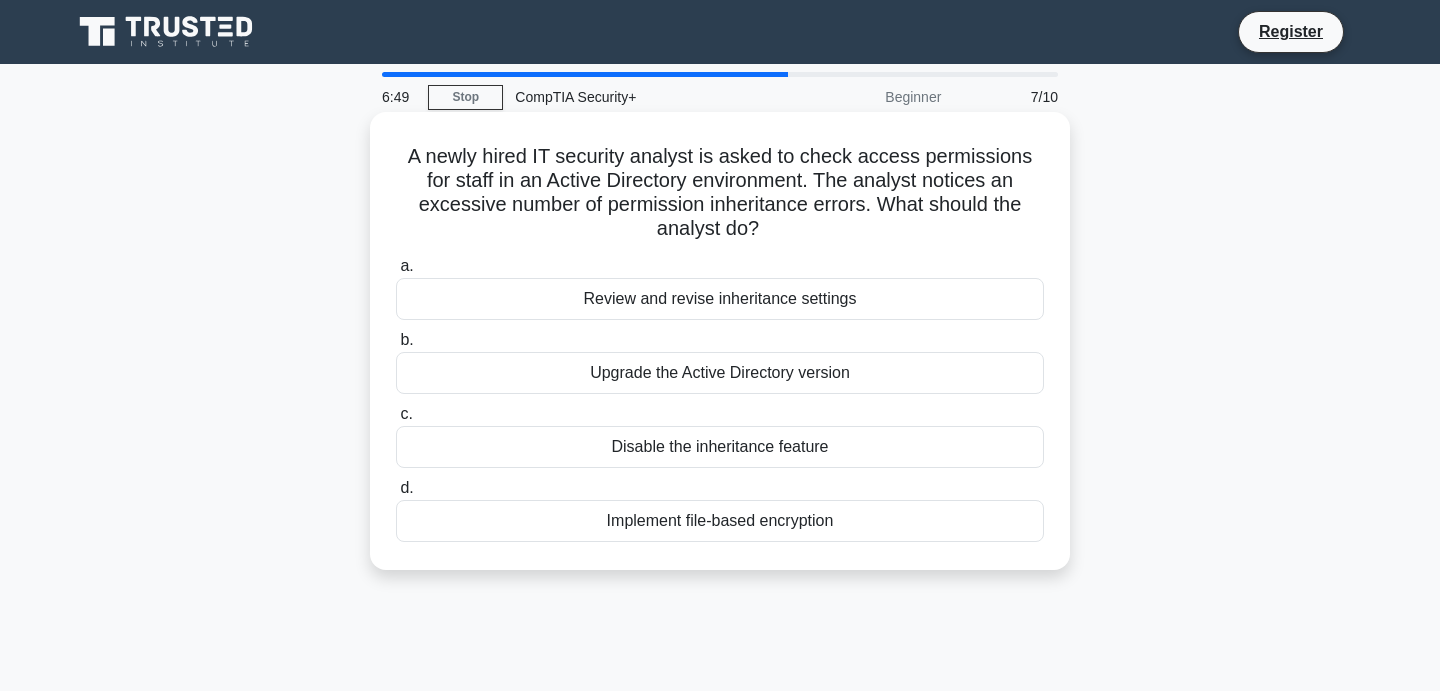 click on "Upgrade the Active Directory version" at bounding box center [720, 373] 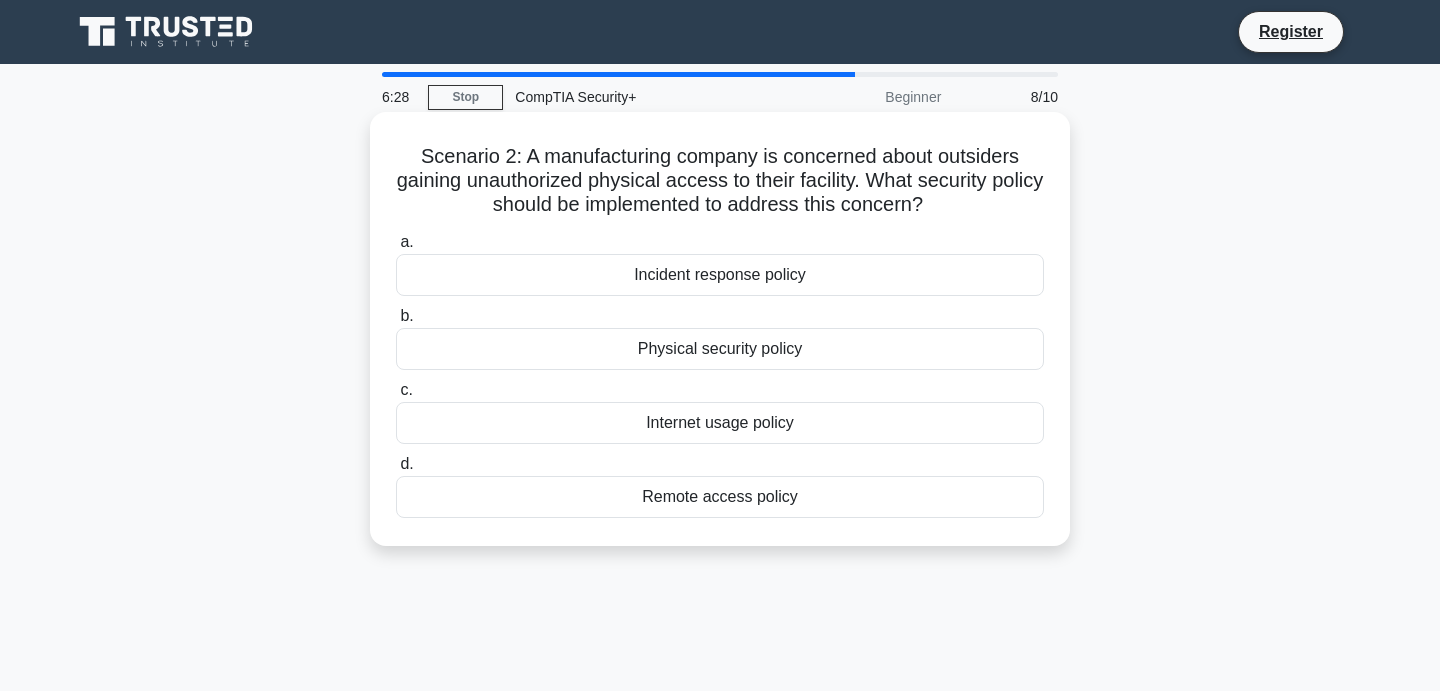 click on "Remote access policy" at bounding box center (720, 497) 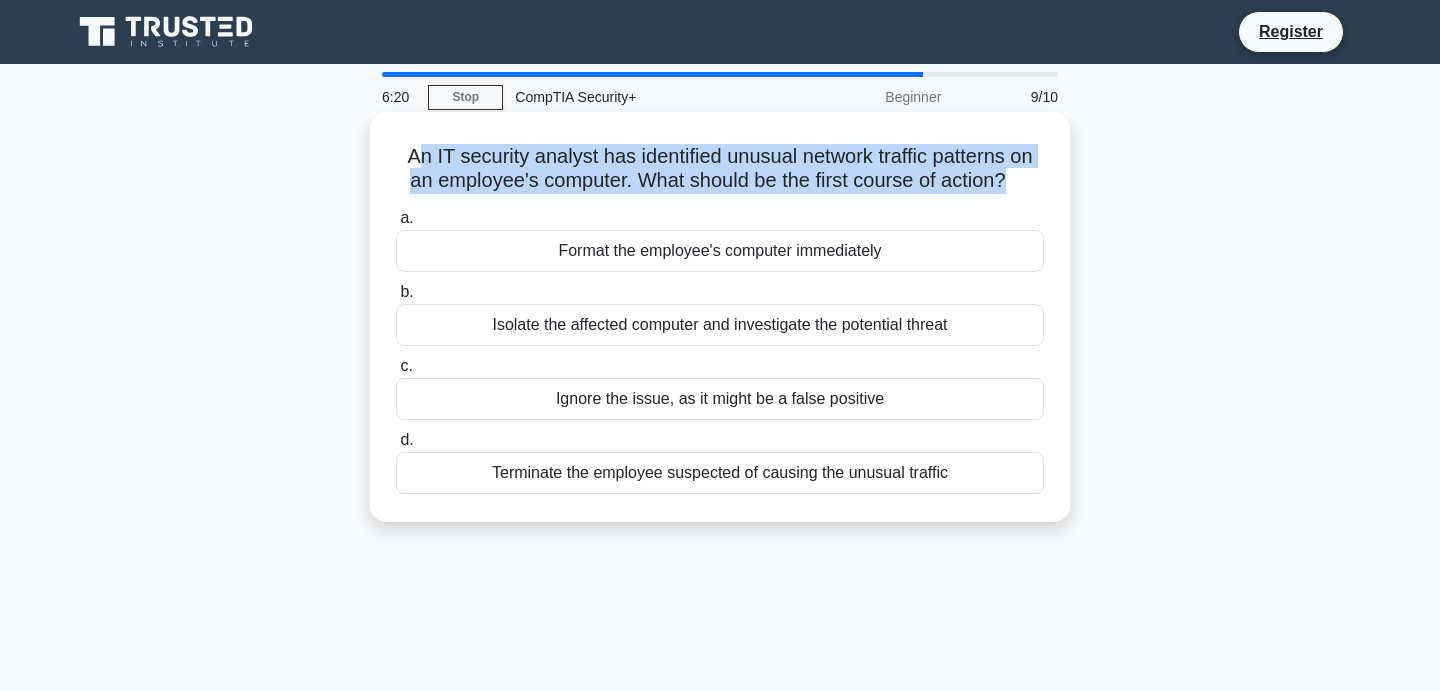 drag, startPoint x: 420, startPoint y: 161, endPoint x: 1000, endPoint y: 172, distance: 580.1043 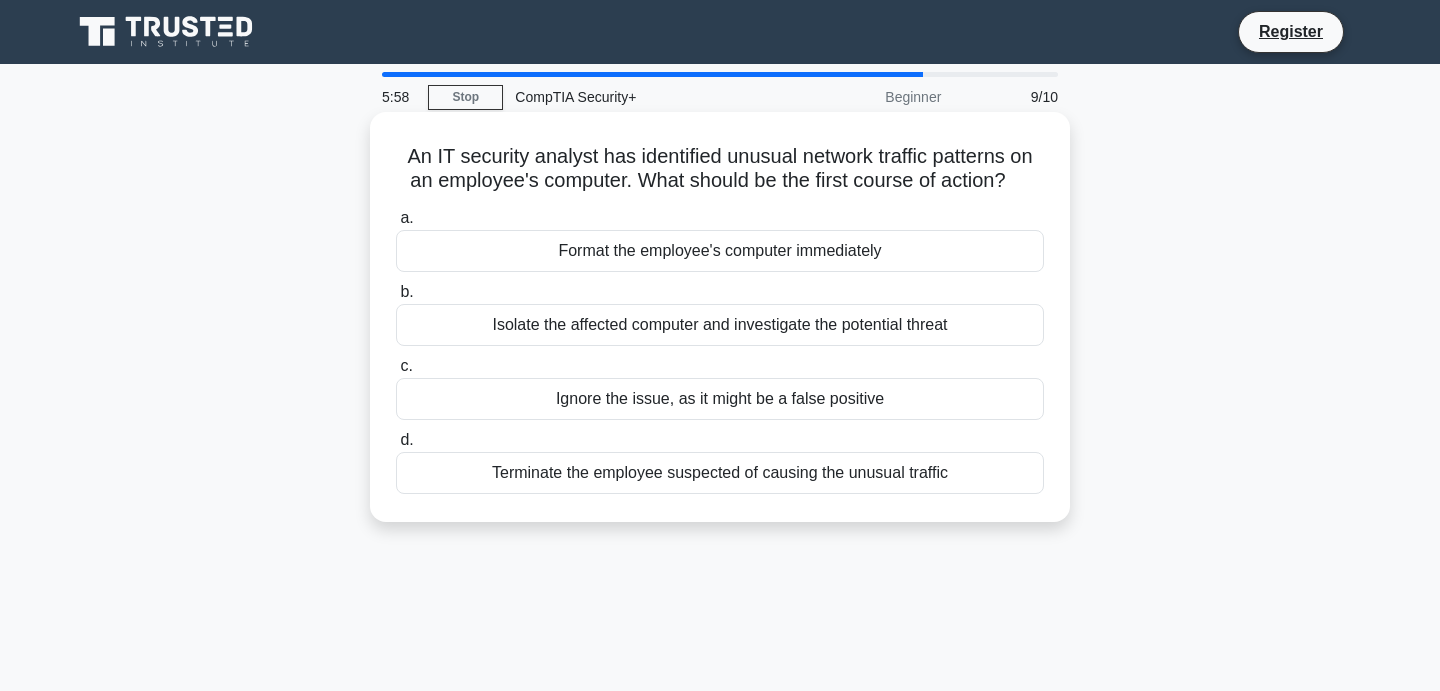 click on "Isolate the affected computer and investigate the potential threat" at bounding box center [720, 325] 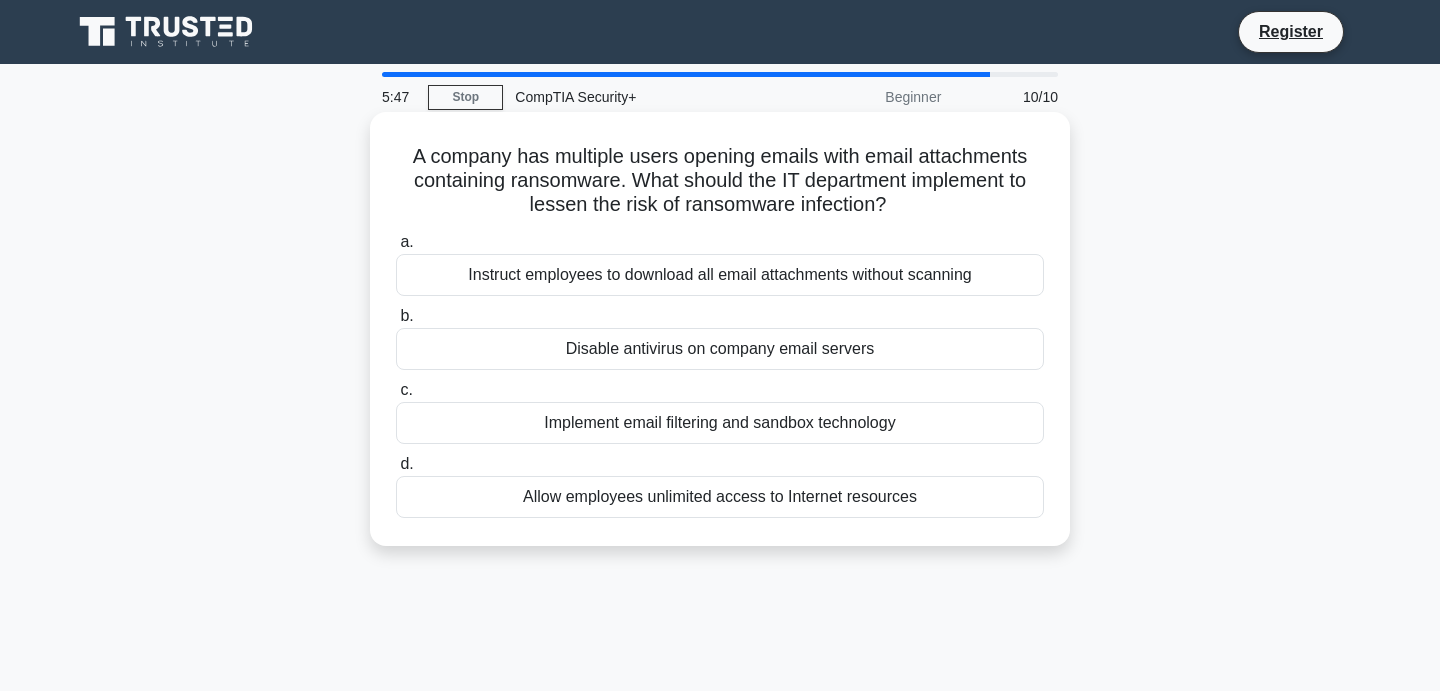 drag, startPoint x: 731, startPoint y: 158, endPoint x: 901, endPoint y: 199, distance: 174.87424 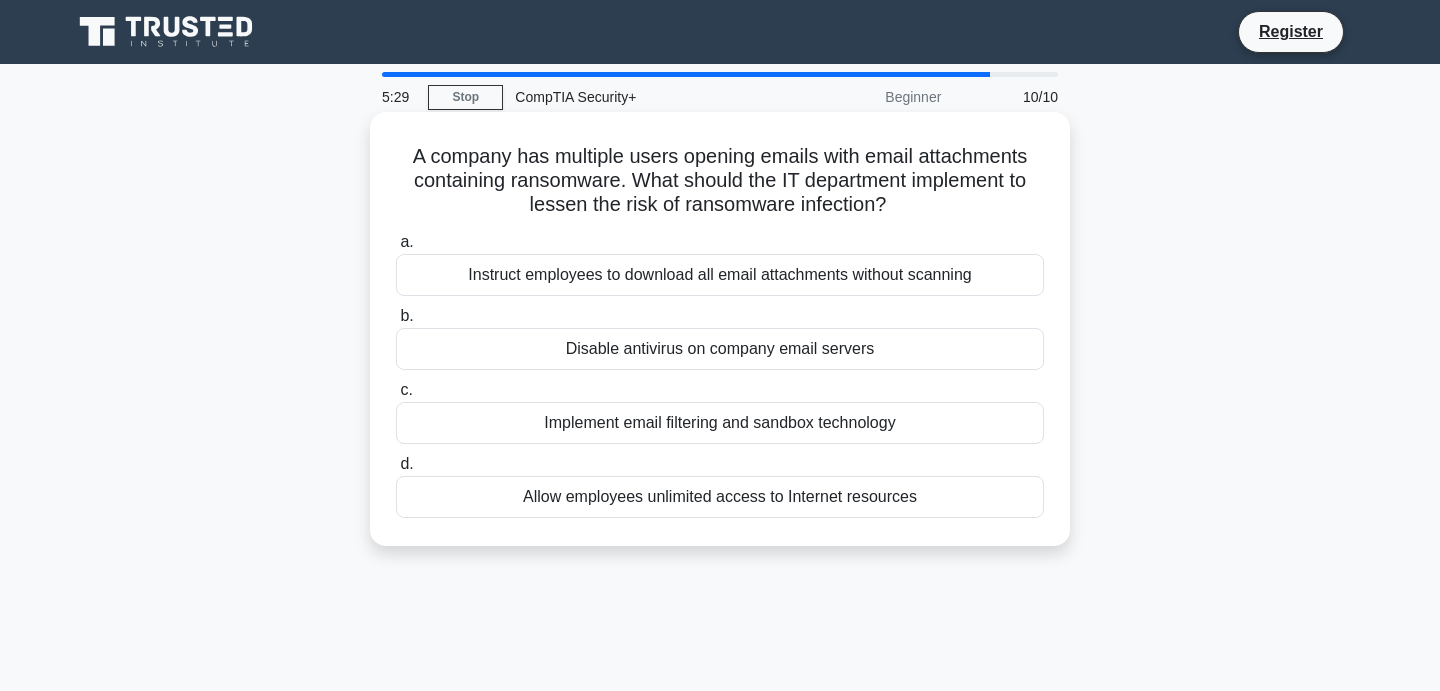 click on "Implement email filtering and sandbox technology" at bounding box center (720, 423) 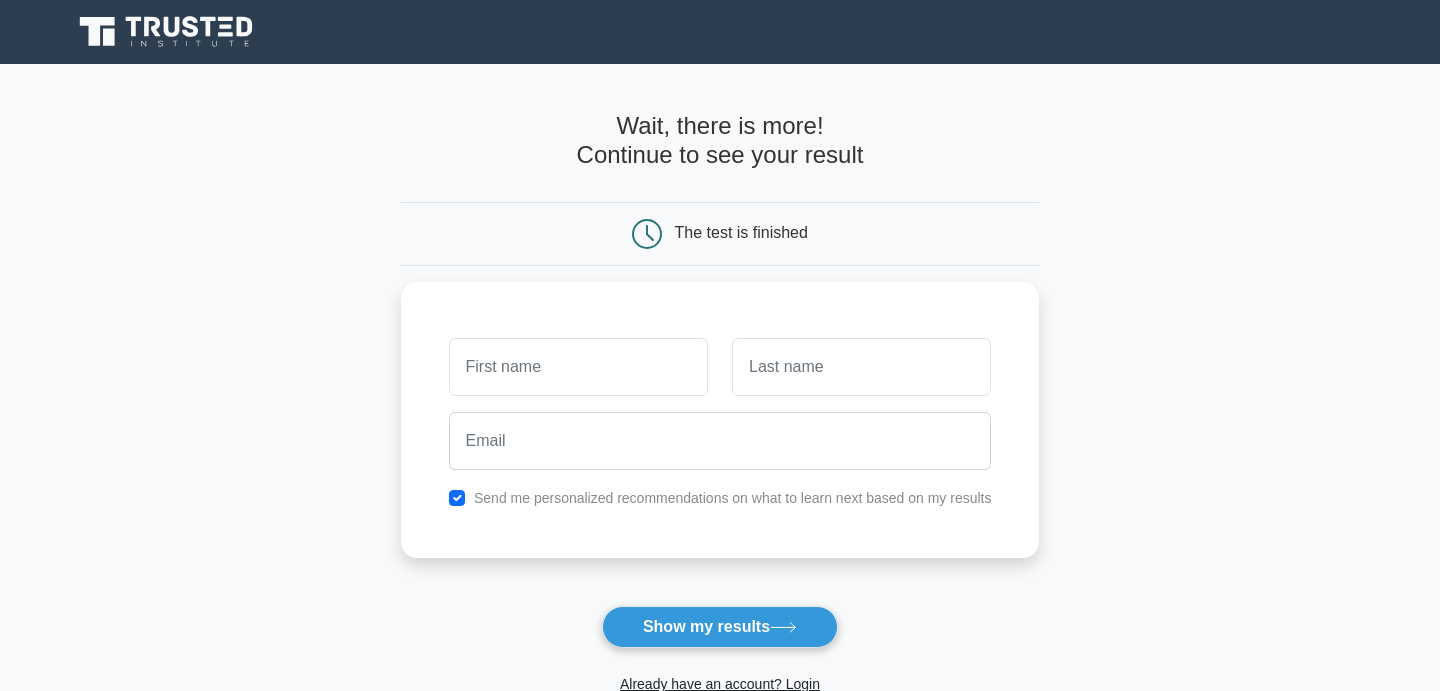 scroll, scrollTop: 0, scrollLeft: 0, axis: both 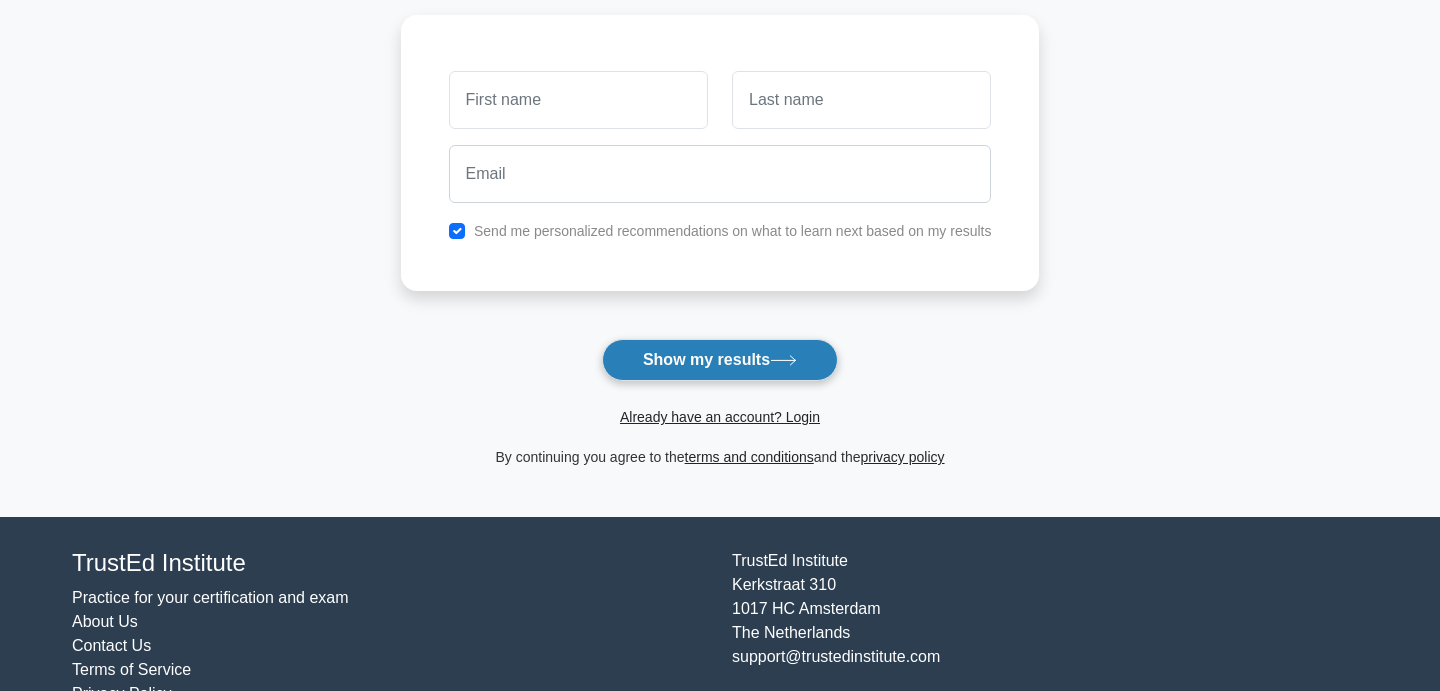 click on "Show my results" at bounding box center (720, 360) 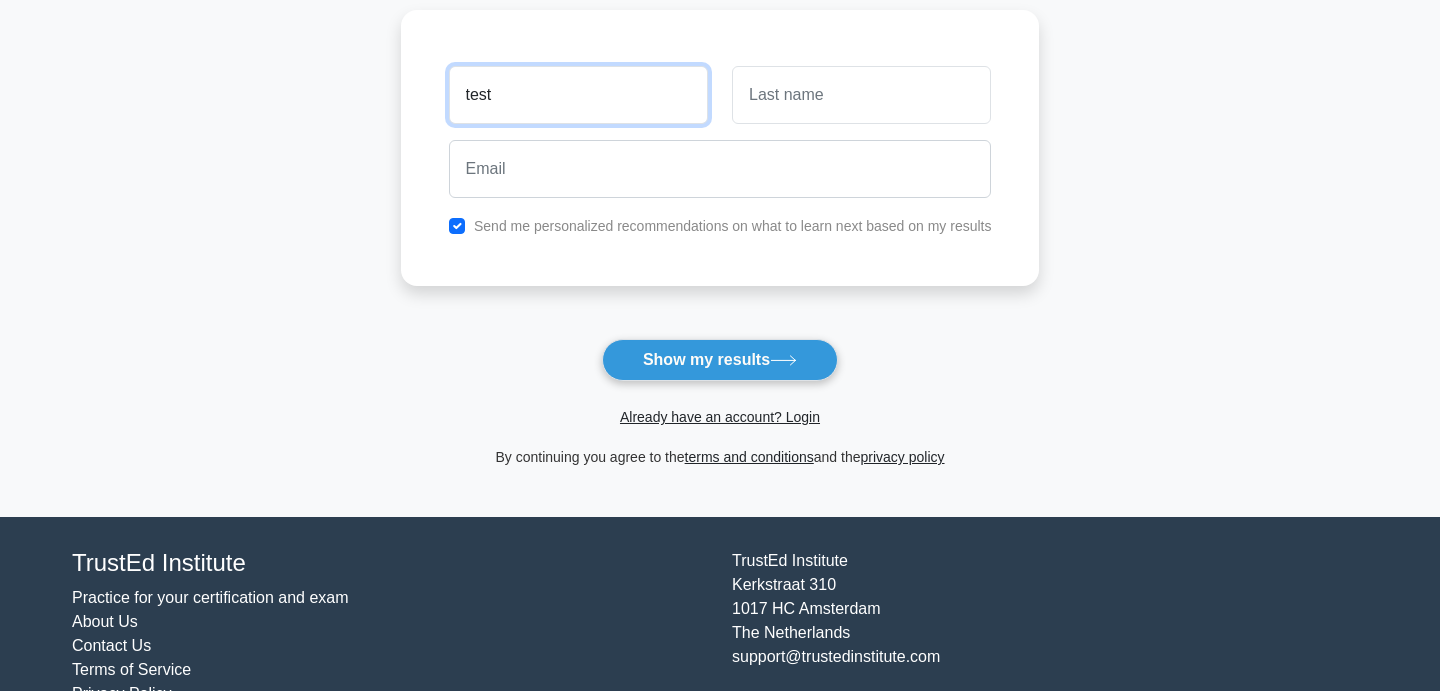 type on "test" 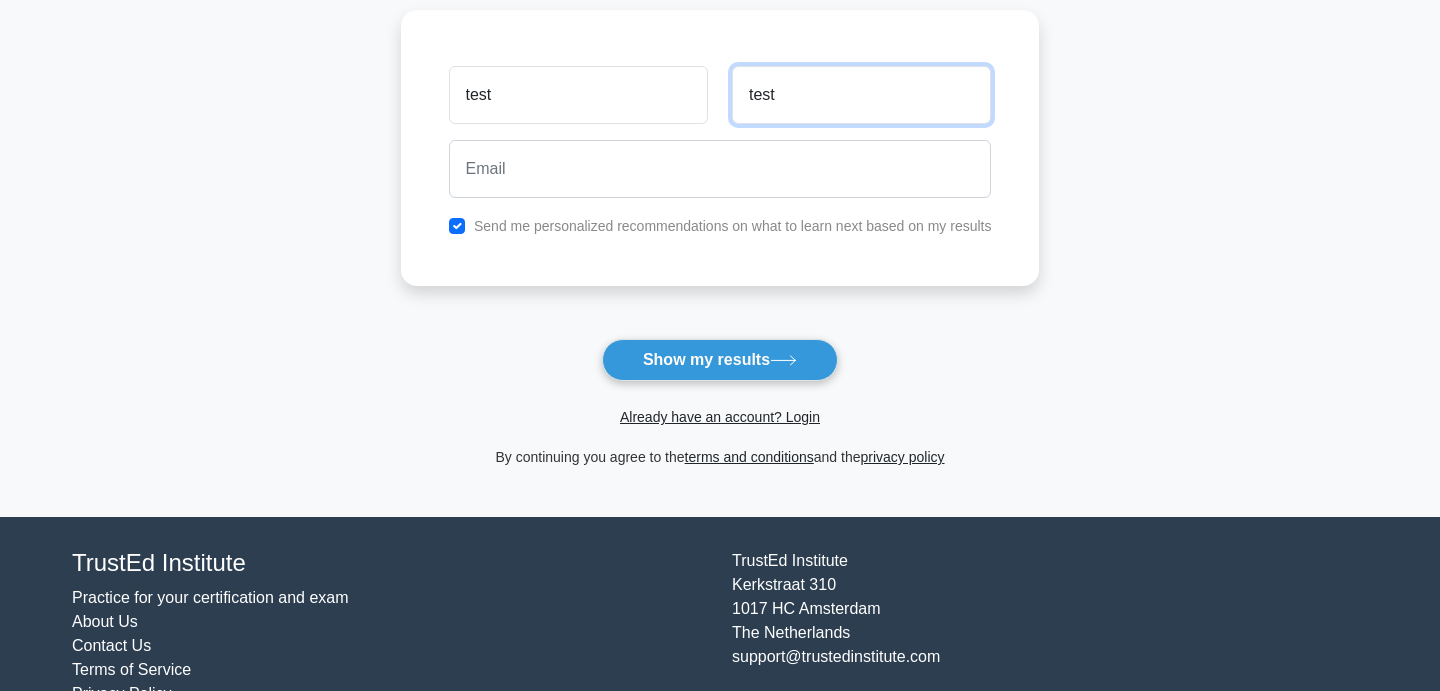 type on "test" 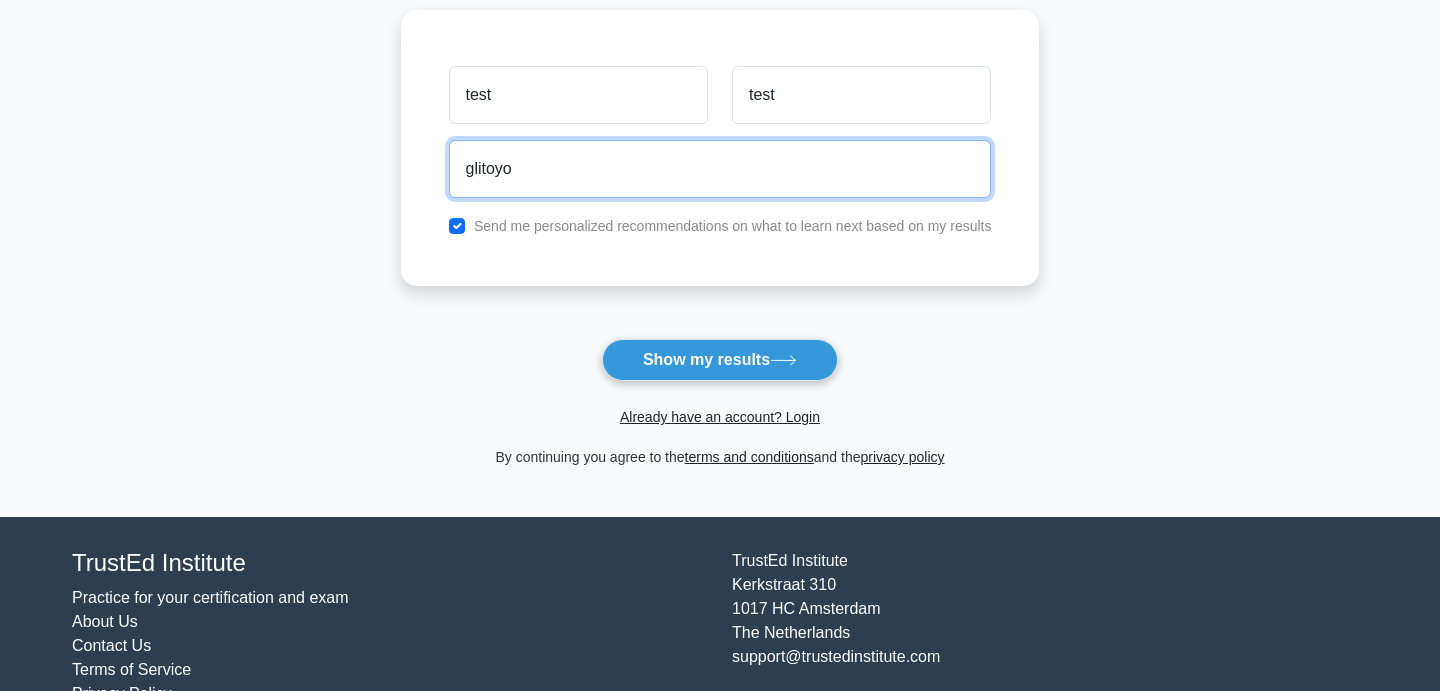 type on "[USERNAME]@example.com" 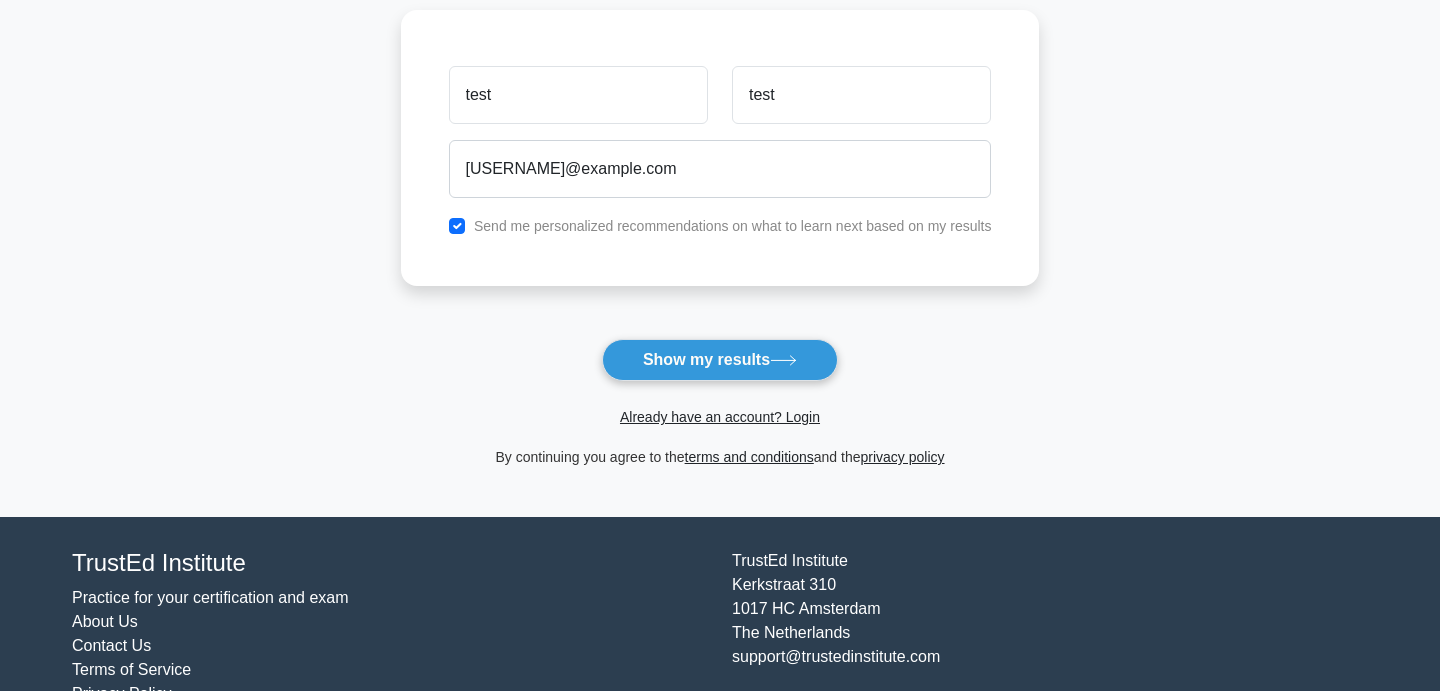 click on "Send me personalized recommendations on what to learn next based on my results" at bounding box center [733, 226] 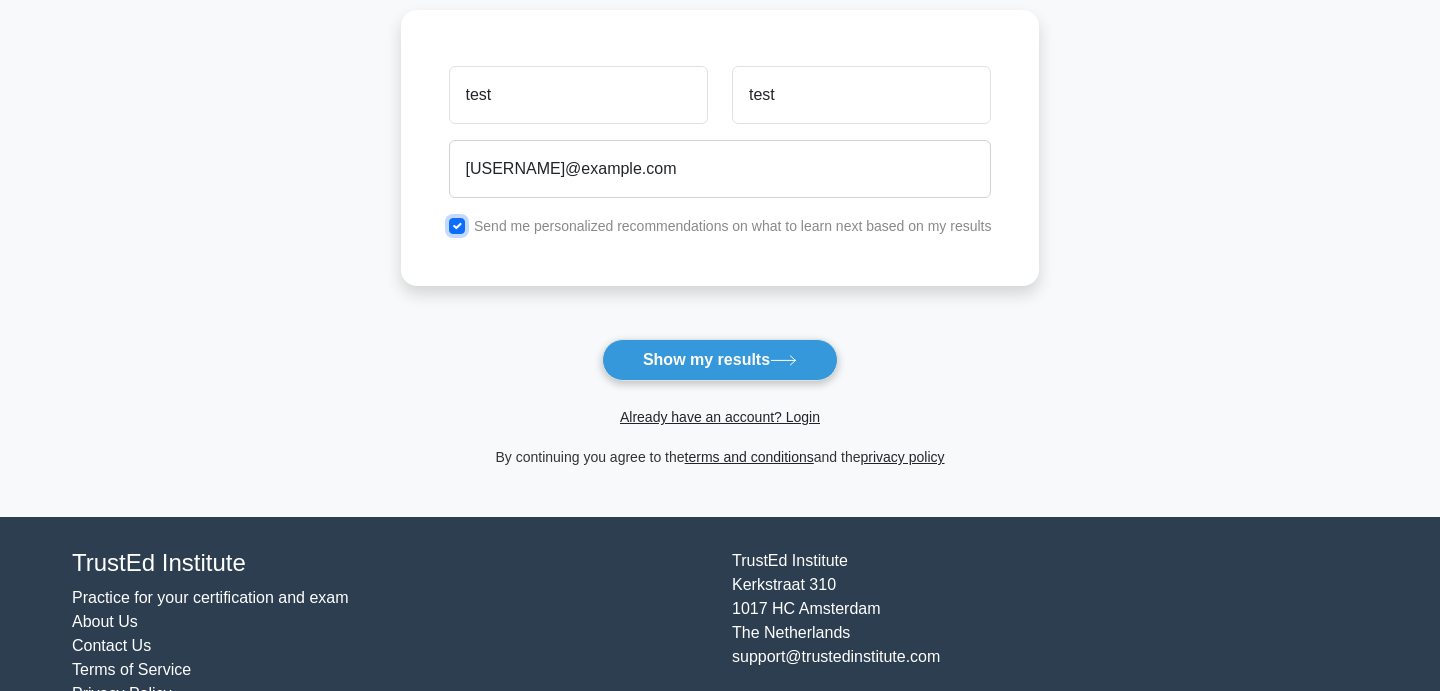 click at bounding box center [457, 226] 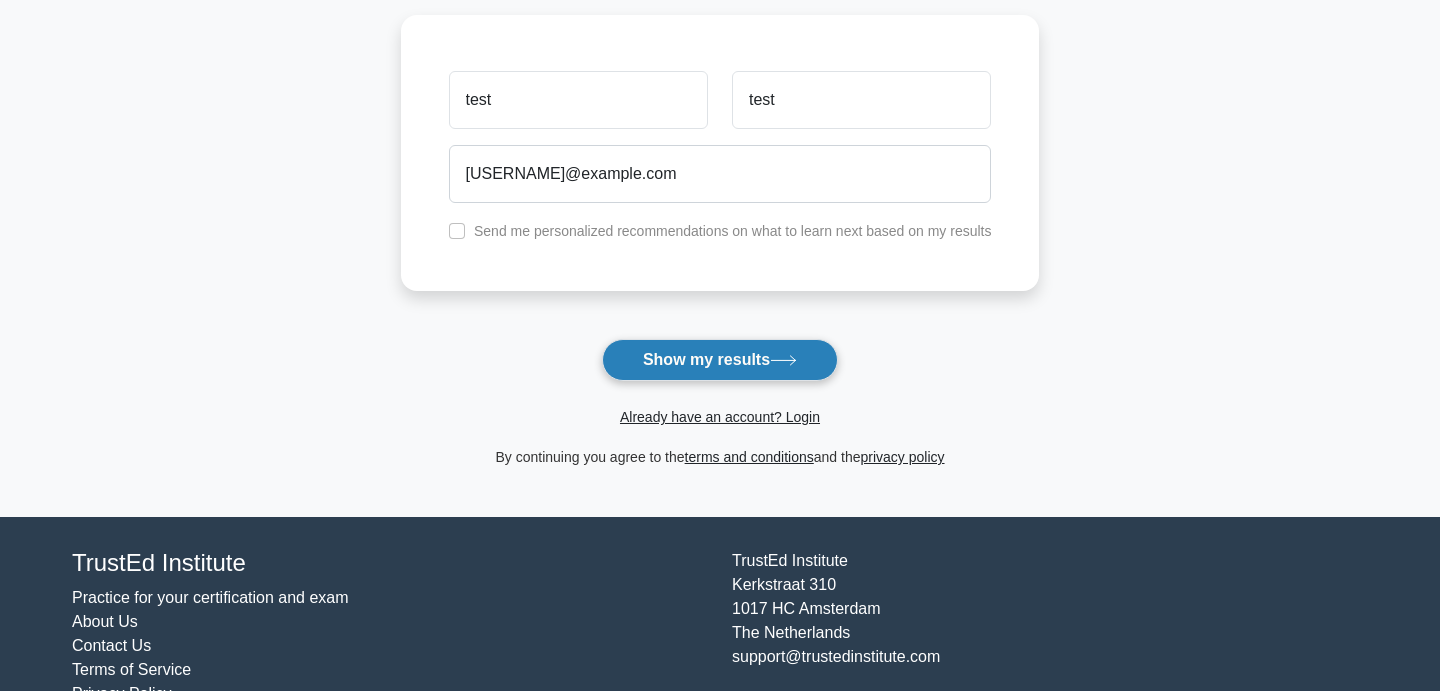 click on "Show my results" at bounding box center [720, 360] 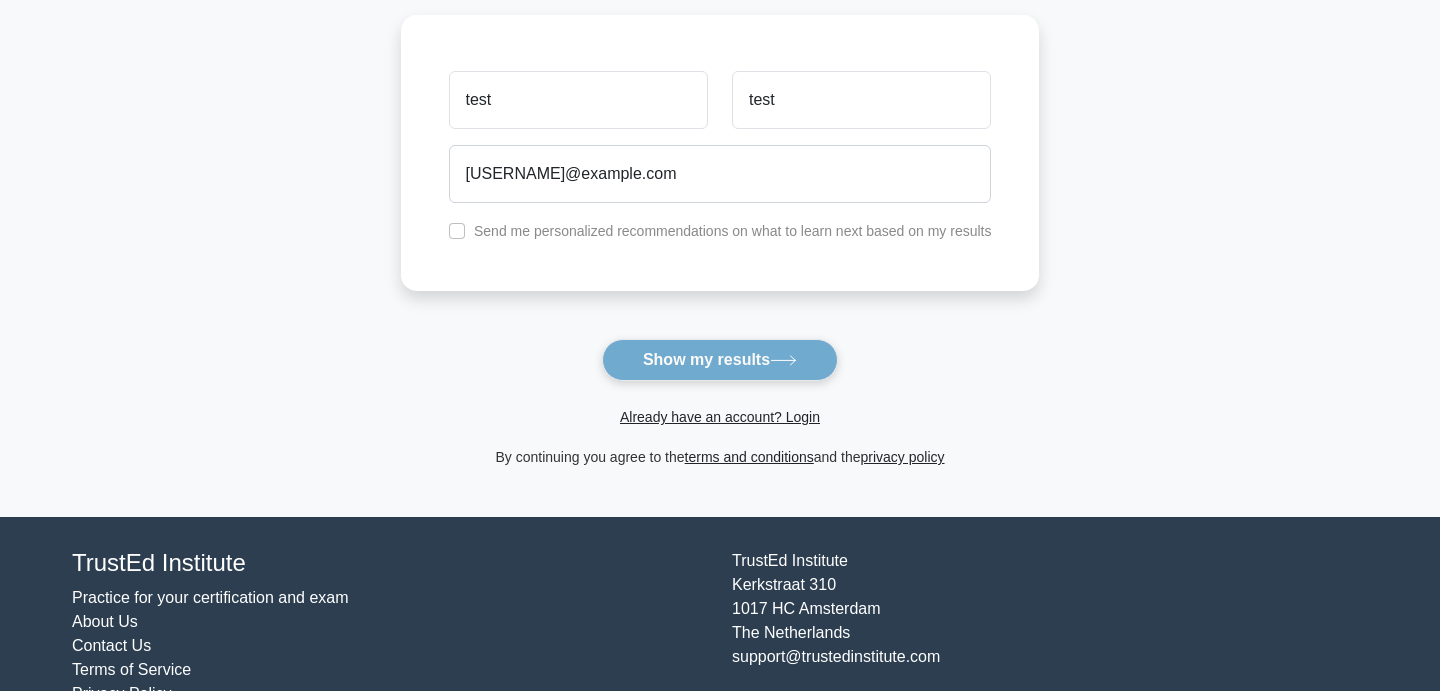 scroll, scrollTop: 228, scrollLeft: 0, axis: vertical 